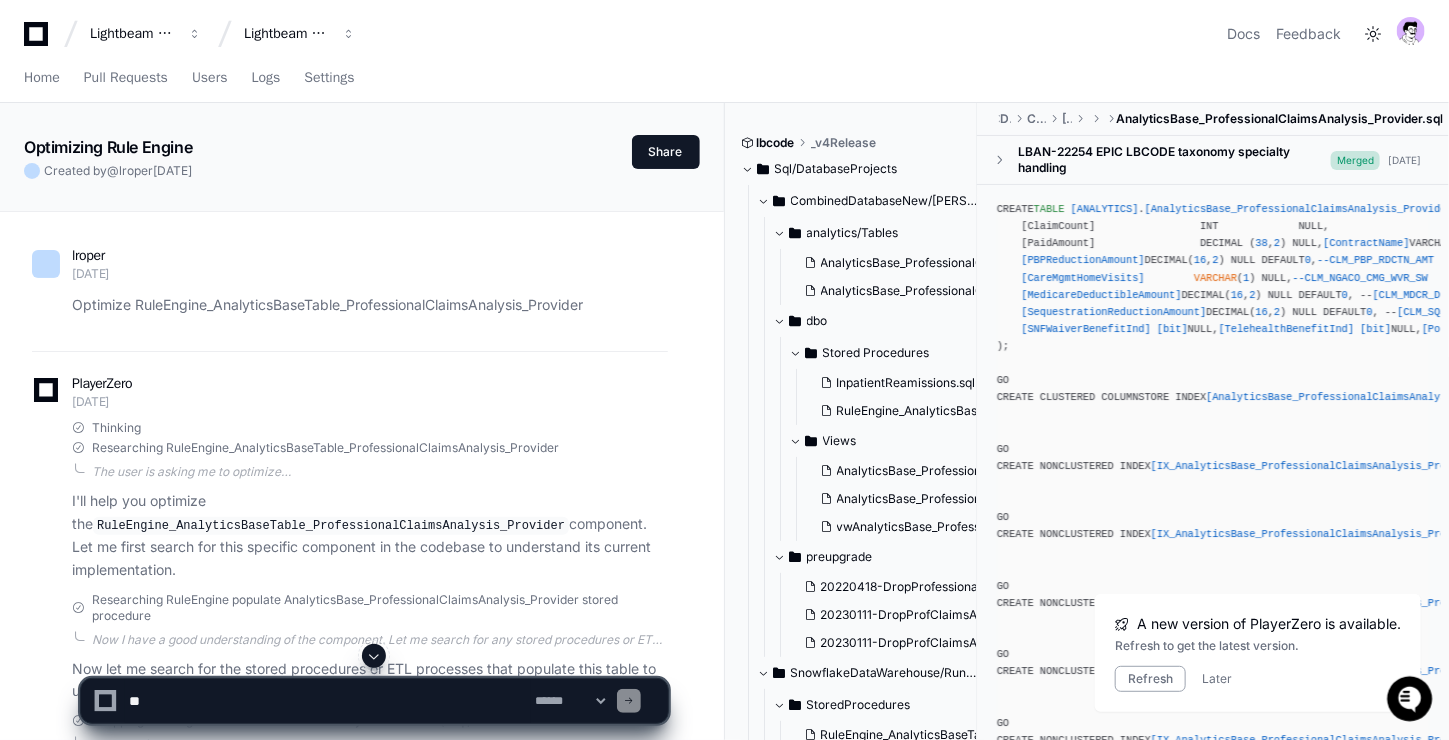 scroll, scrollTop: 0, scrollLeft: 0, axis: both 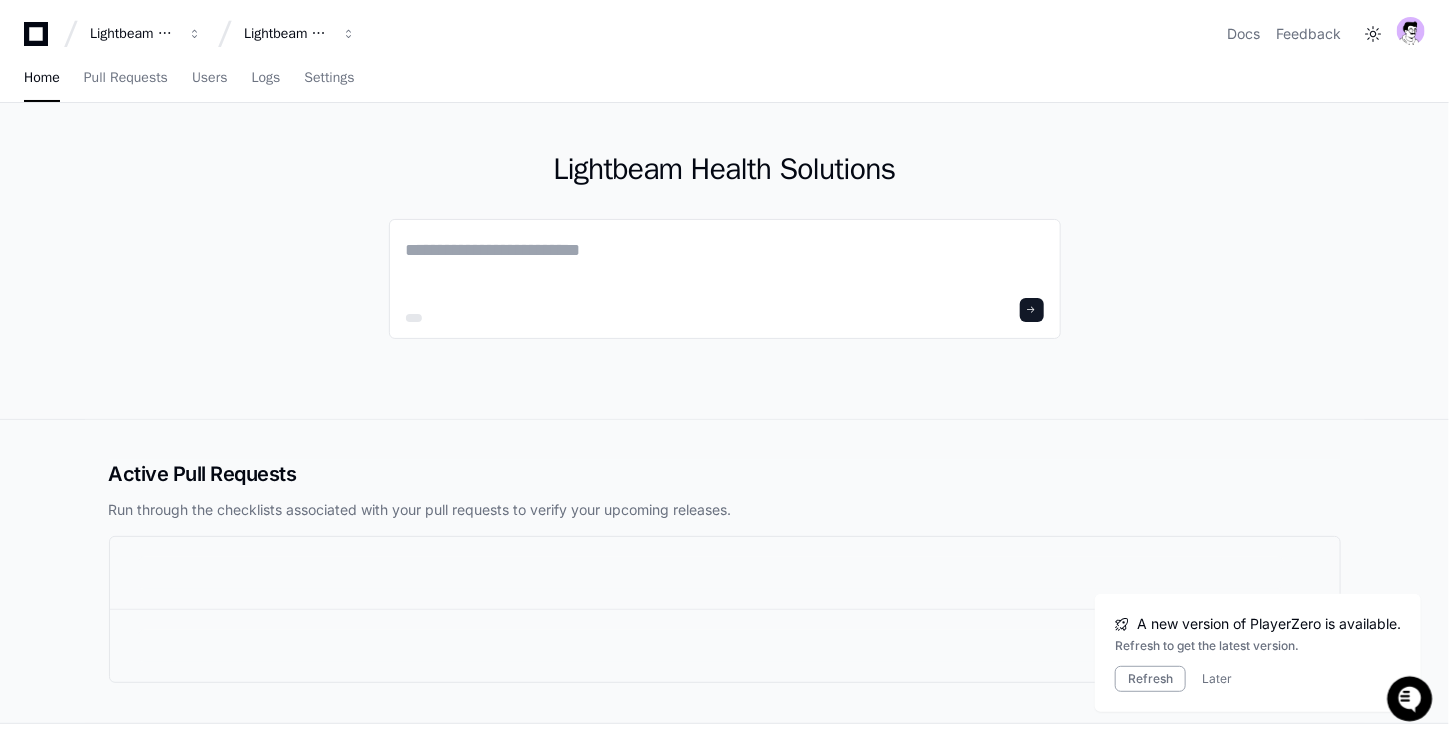 click on "A new version of PlayerZero is available. Refresh to get the latest version.  Refresh   Later" at bounding box center [1258, 653] 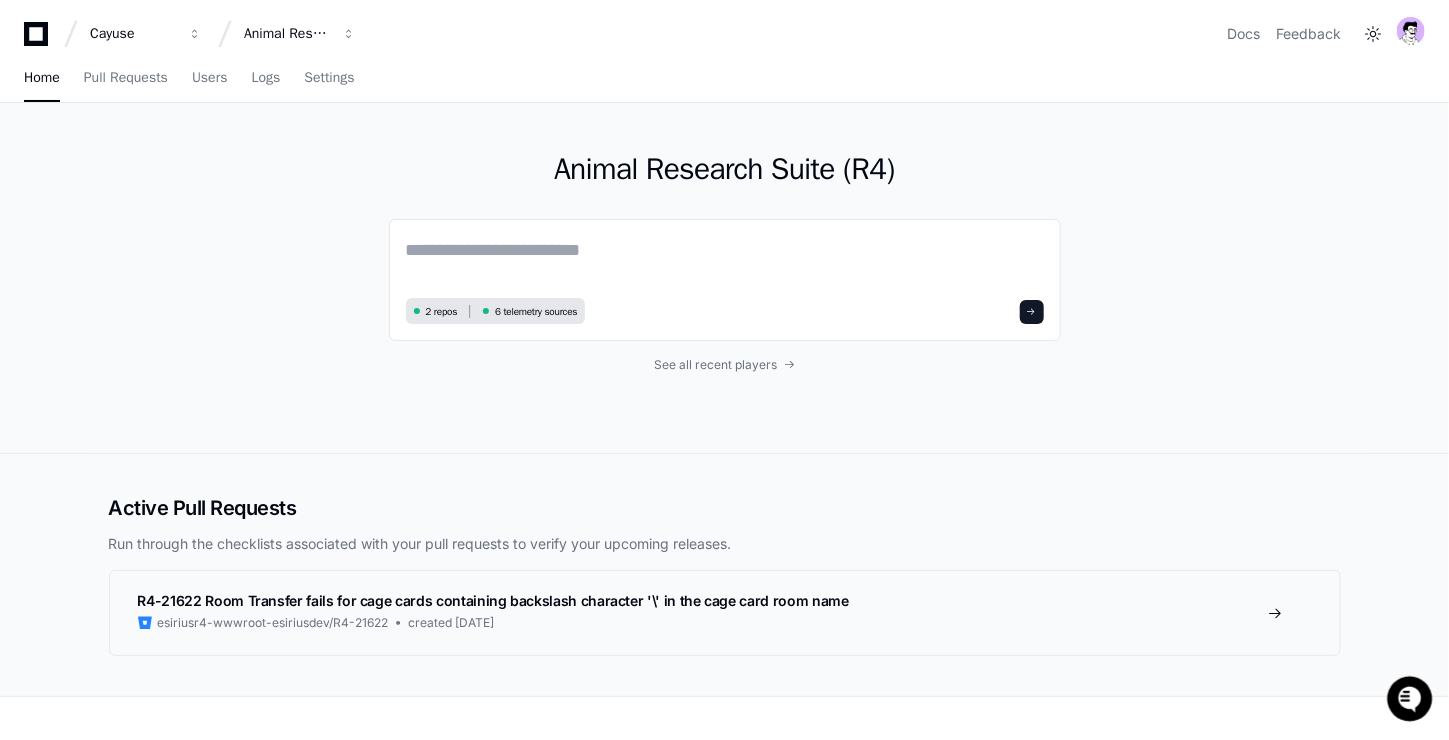 scroll, scrollTop: 0, scrollLeft: 0, axis: both 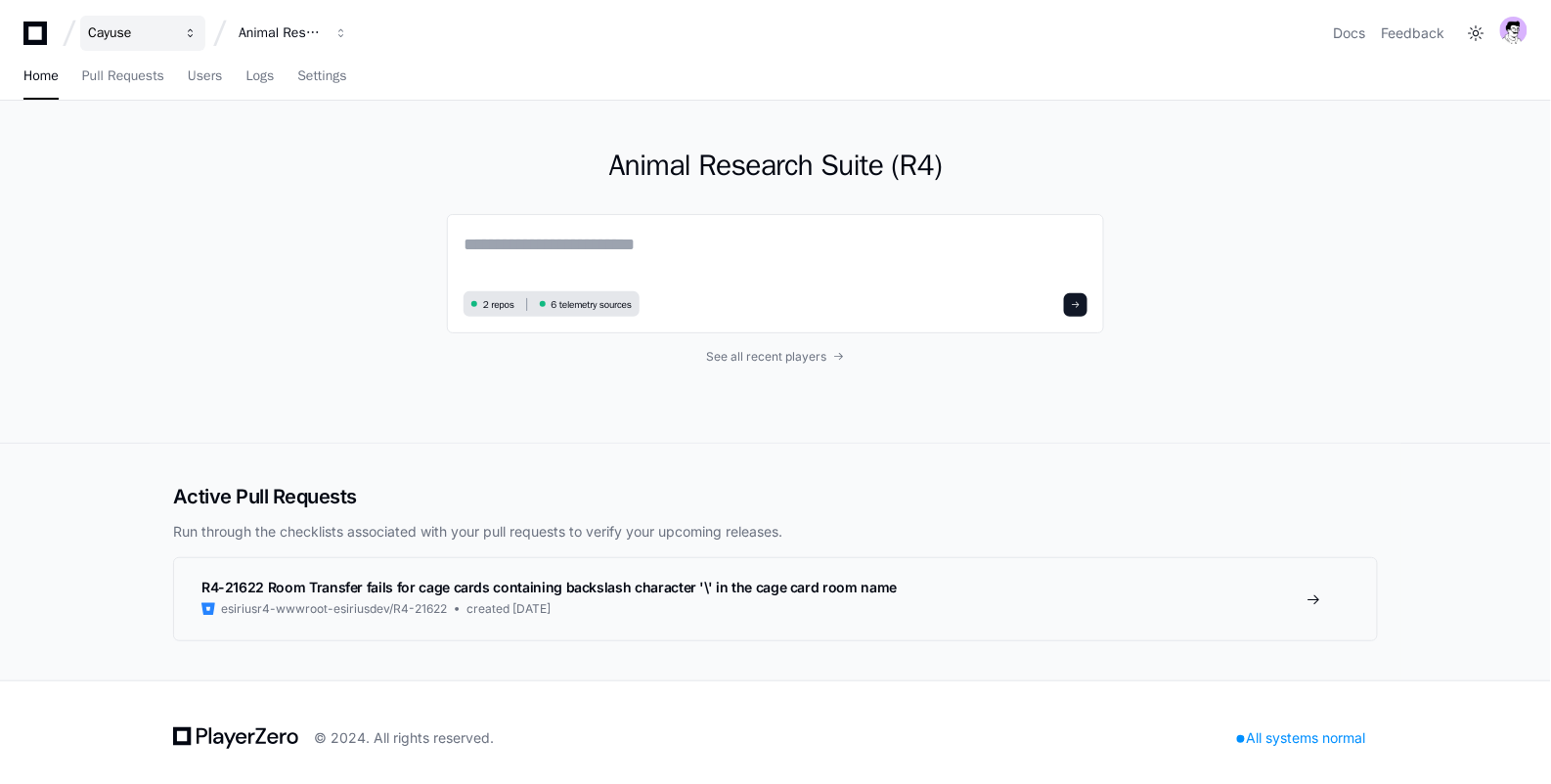 click on "Cayuse" at bounding box center (130, 33) 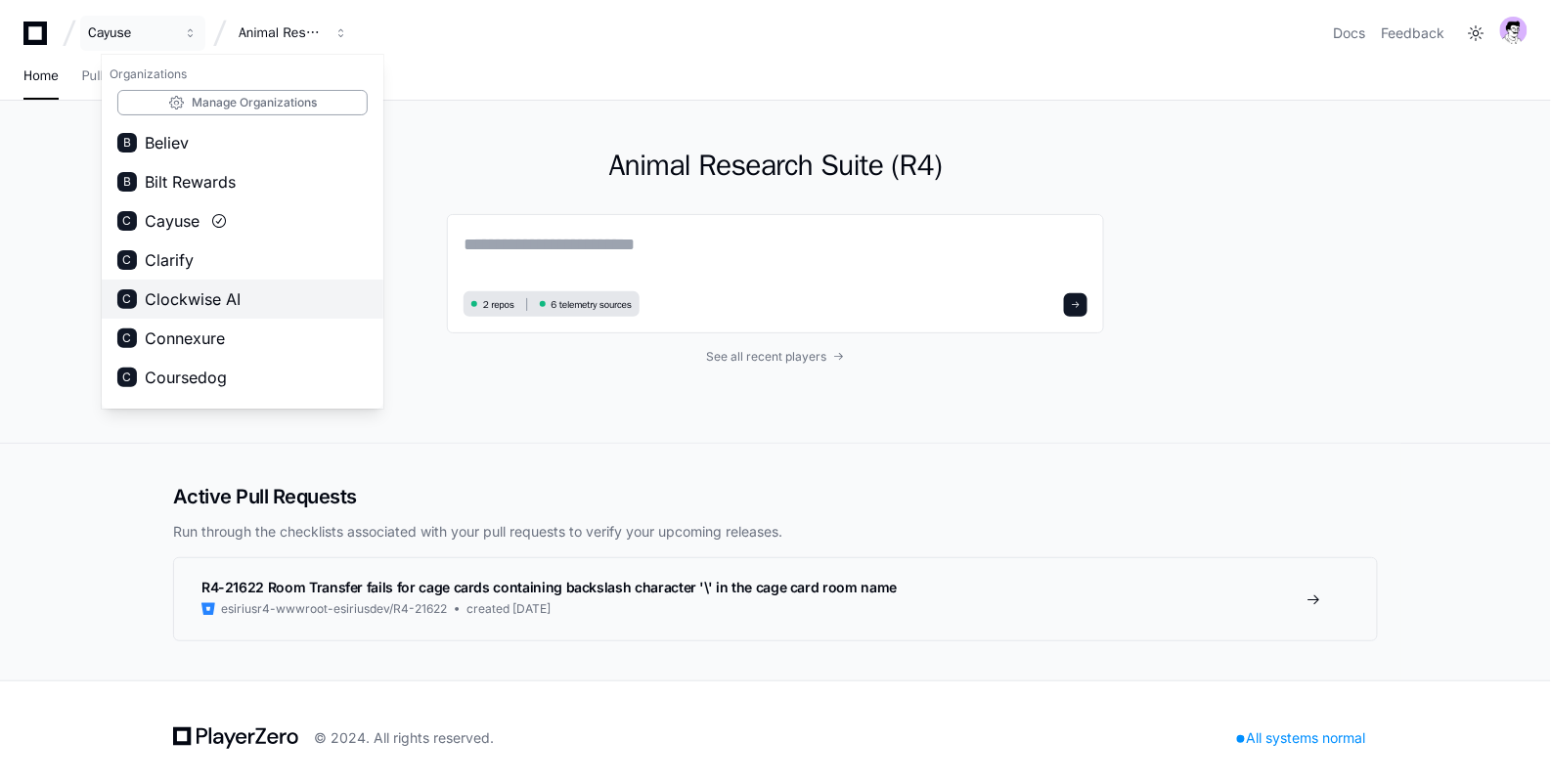 scroll, scrollTop: 456, scrollLeft: 0, axis: vertical 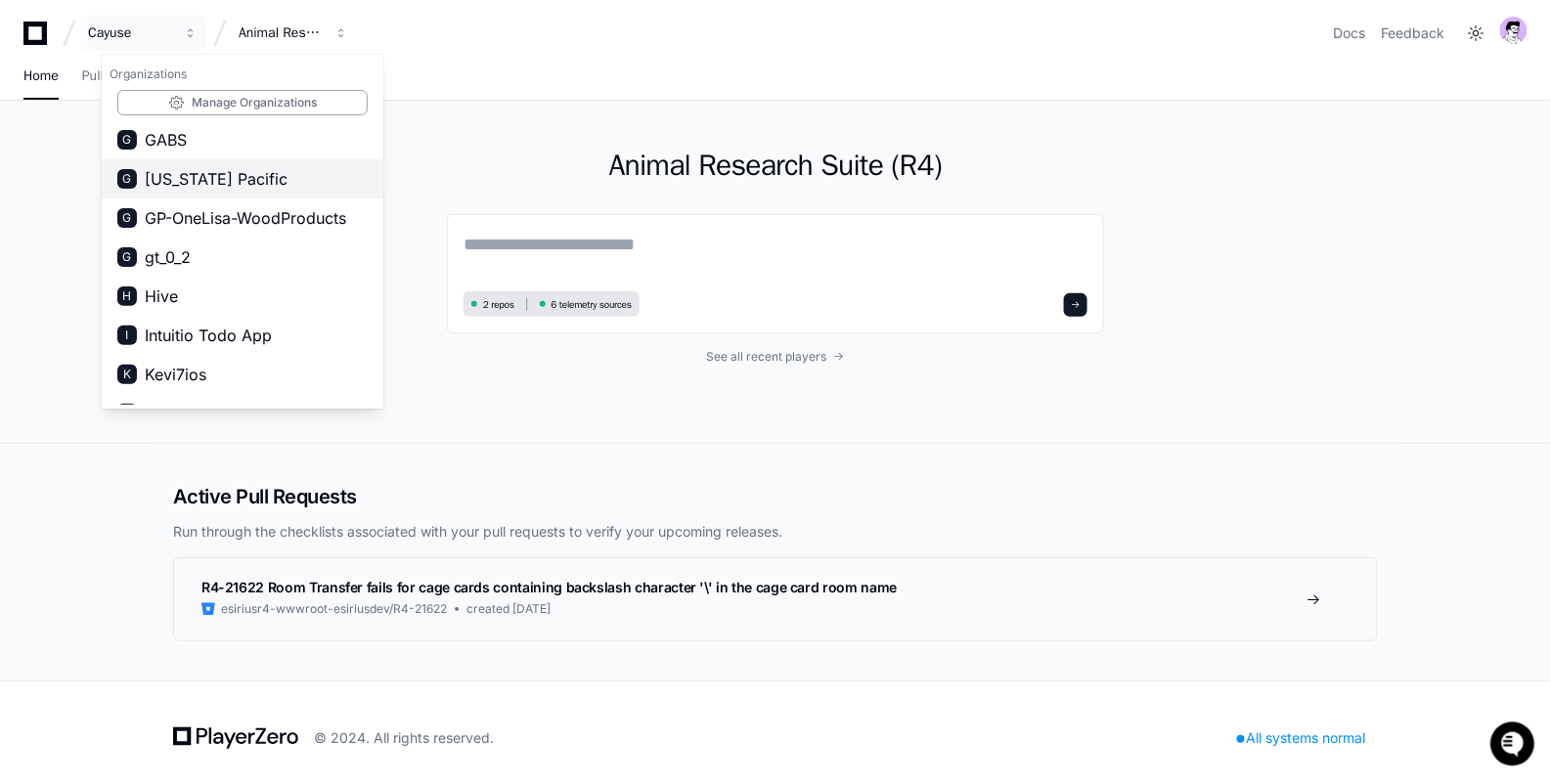 click on "Georgia Pacific" at bounding box center [216, 179] 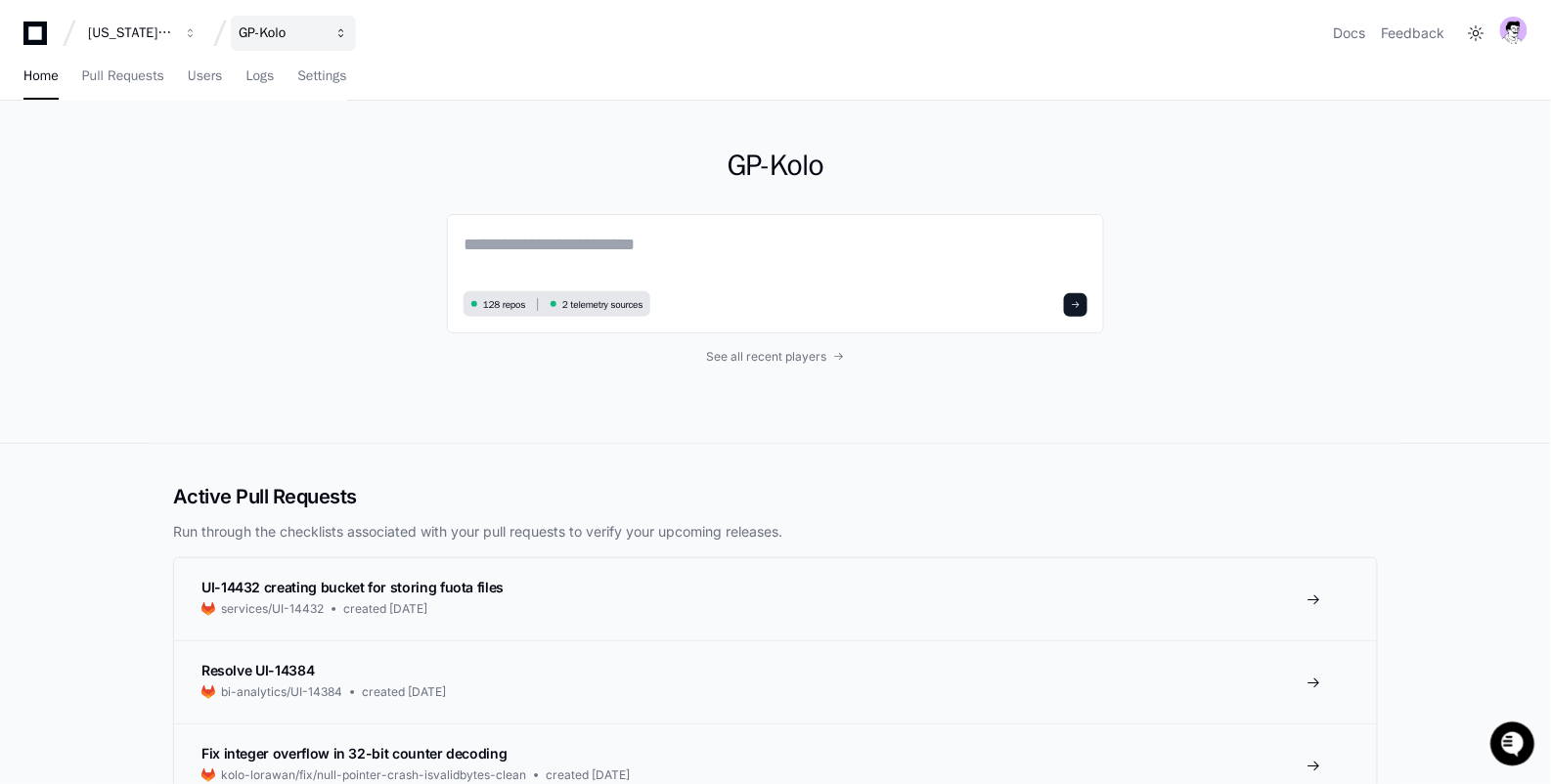 click on "GP-Kolo" at bounding box center (130, 33) 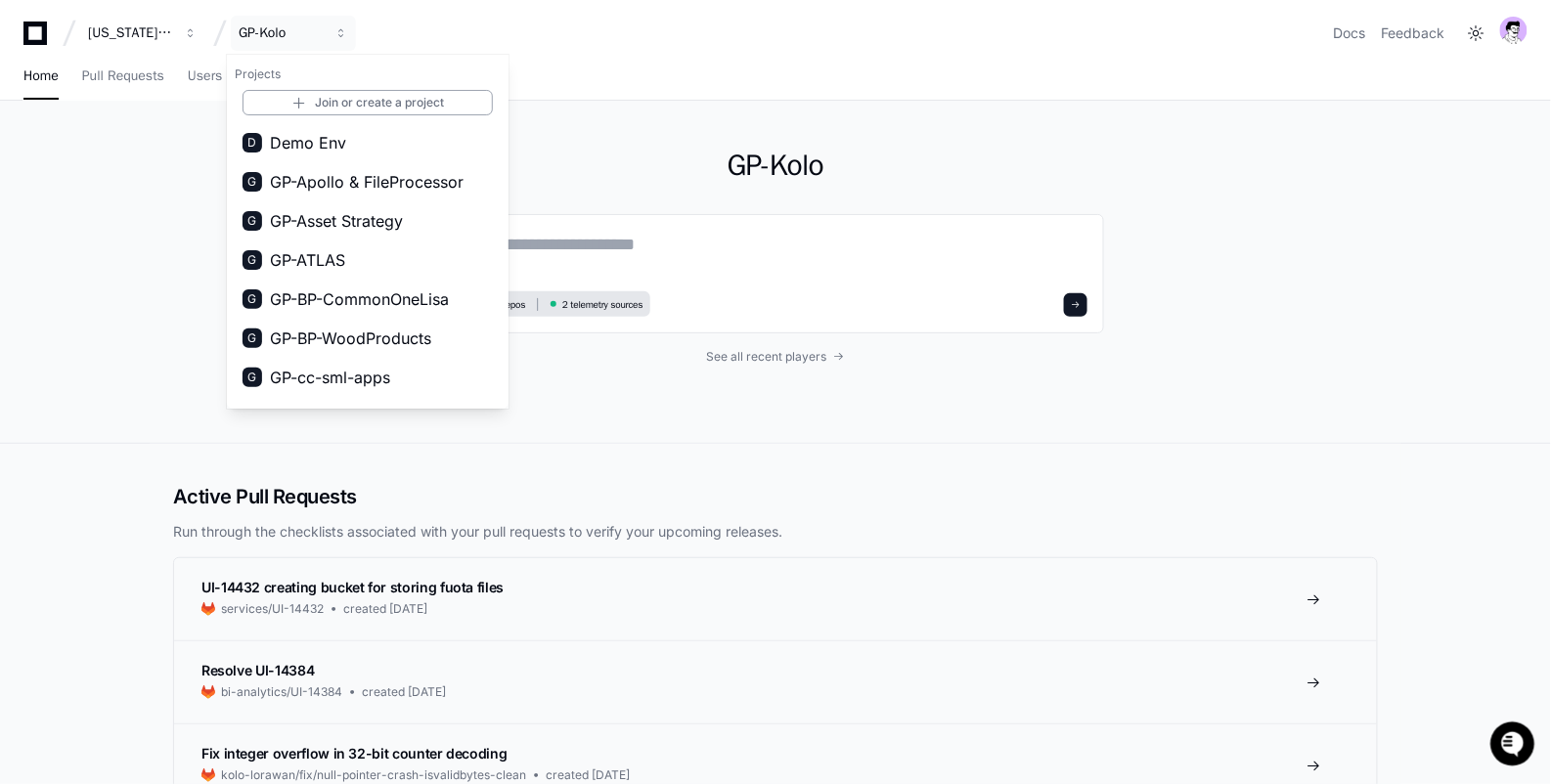 click on "GP-Kolo  128 repos 2 telemetry sources See all recent players" 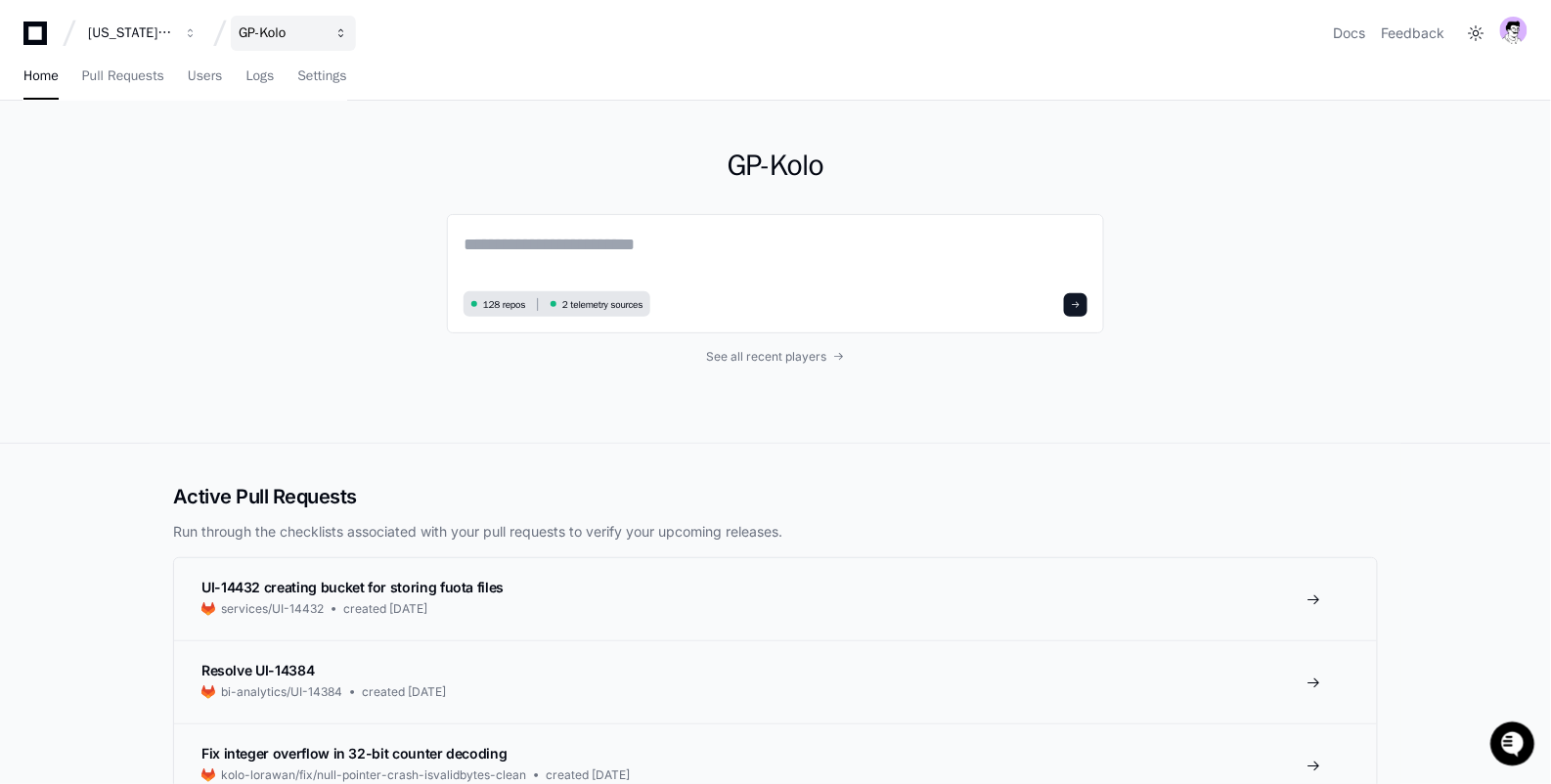 click on "GP-Kolo" at bounding box center [293, 33] 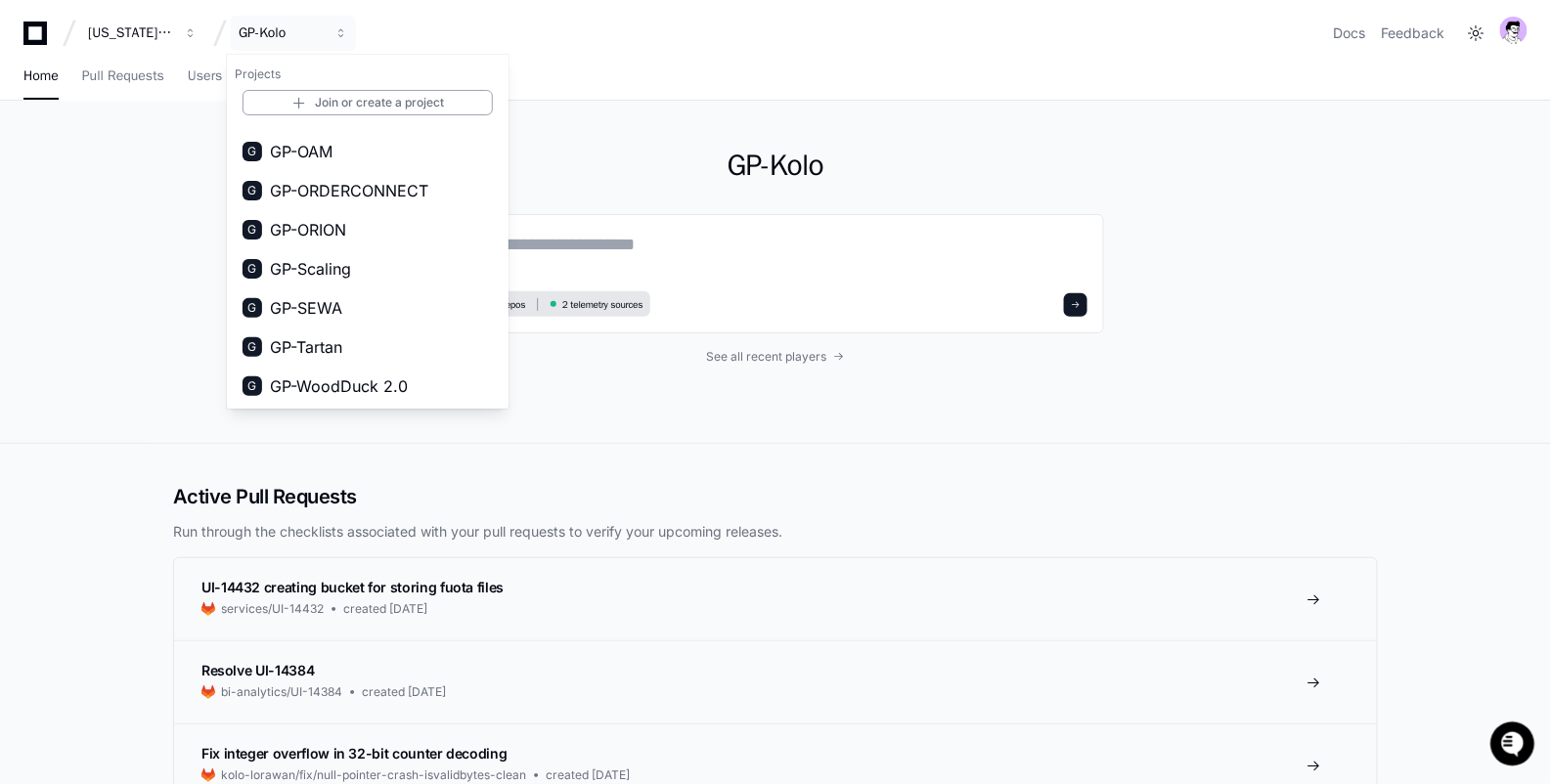 scroll, scrollTop: 735, scrollLeft: 0, axis: vertical 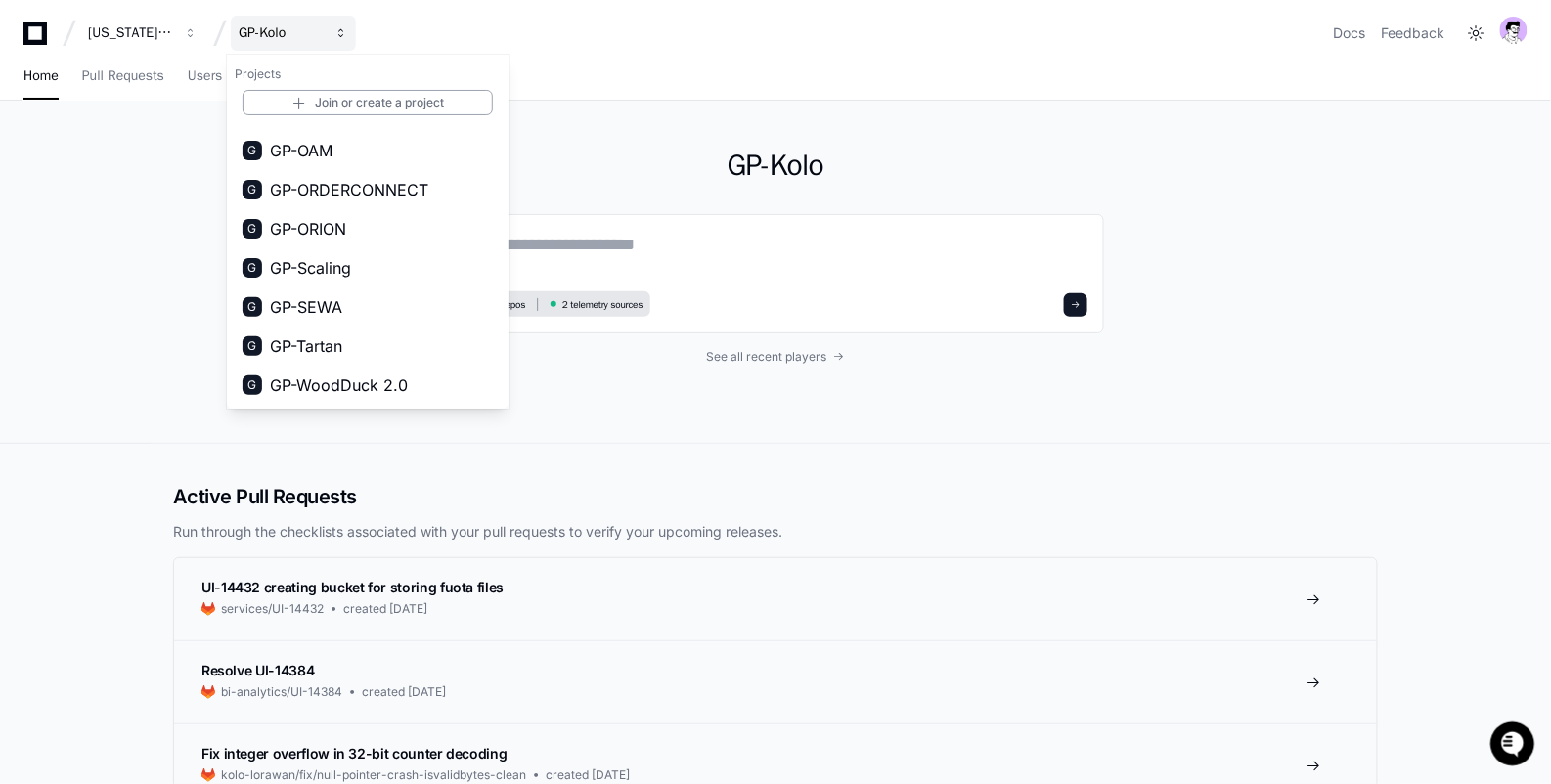 click on "GP-Kolo" at bounding box center (293, 33) 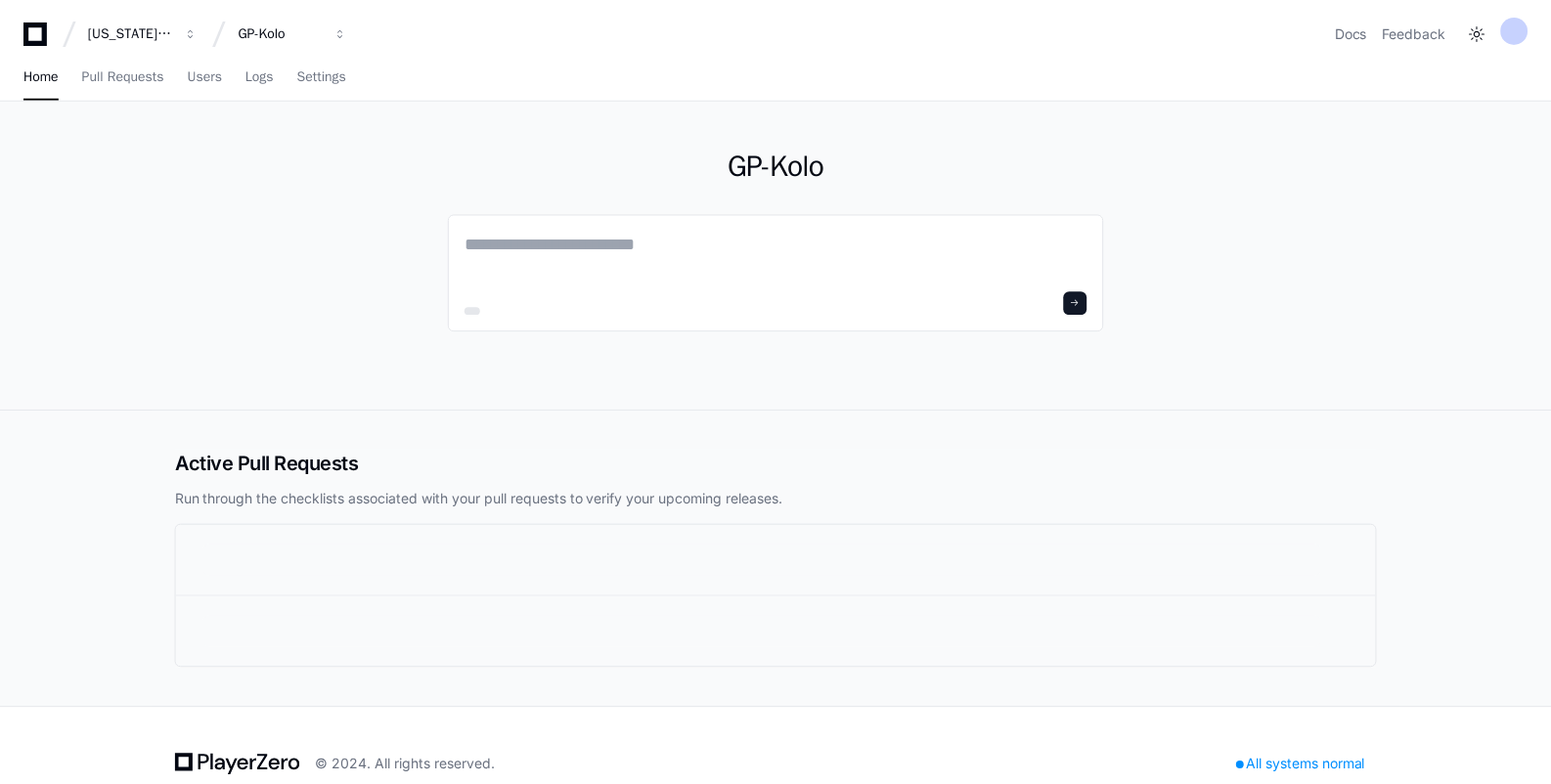 scroll, scrollTop: 0, scrollLeft: 0, axis: both 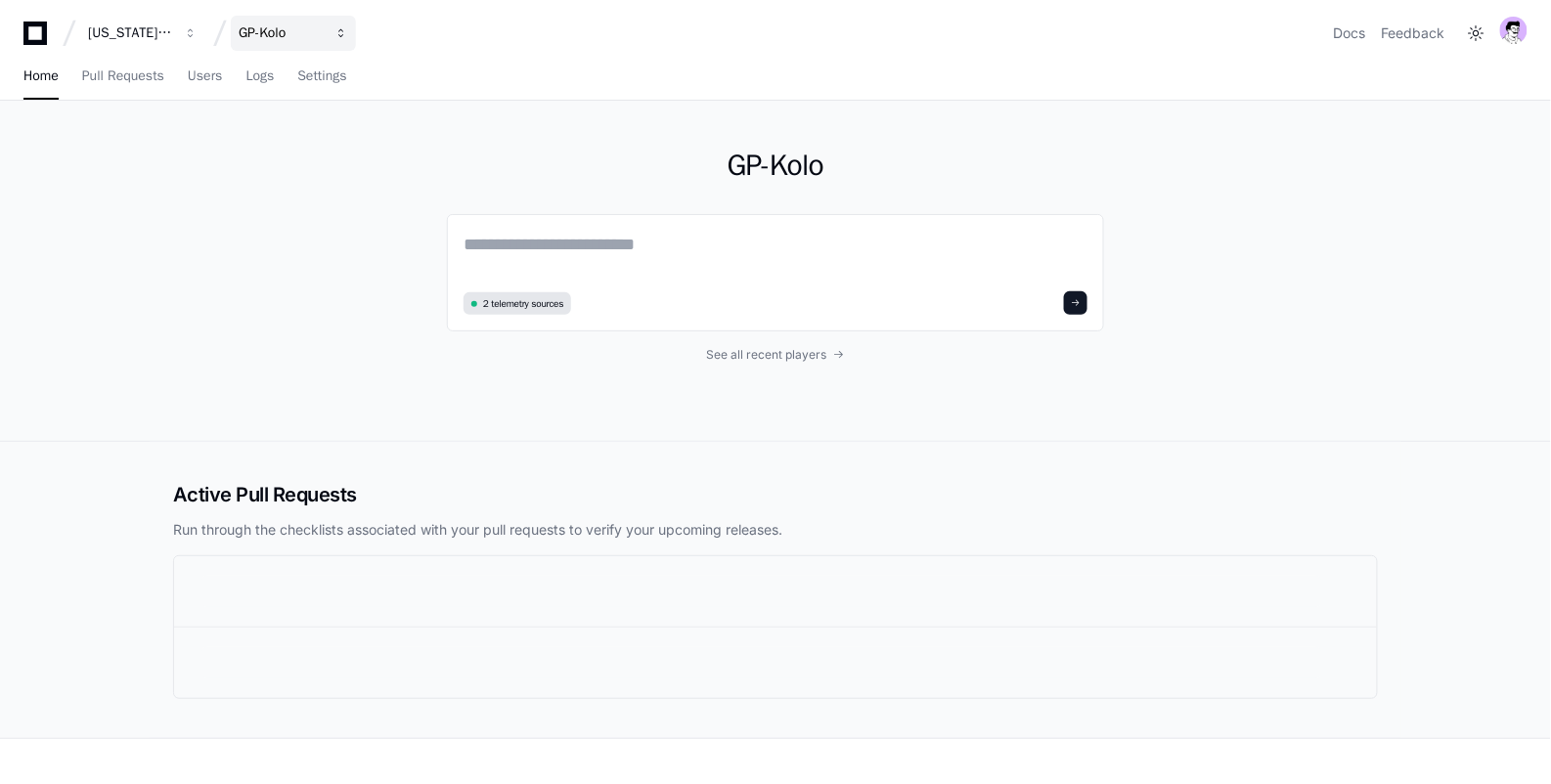 click on "GP-Kolo" at bounding box center [293, 33] 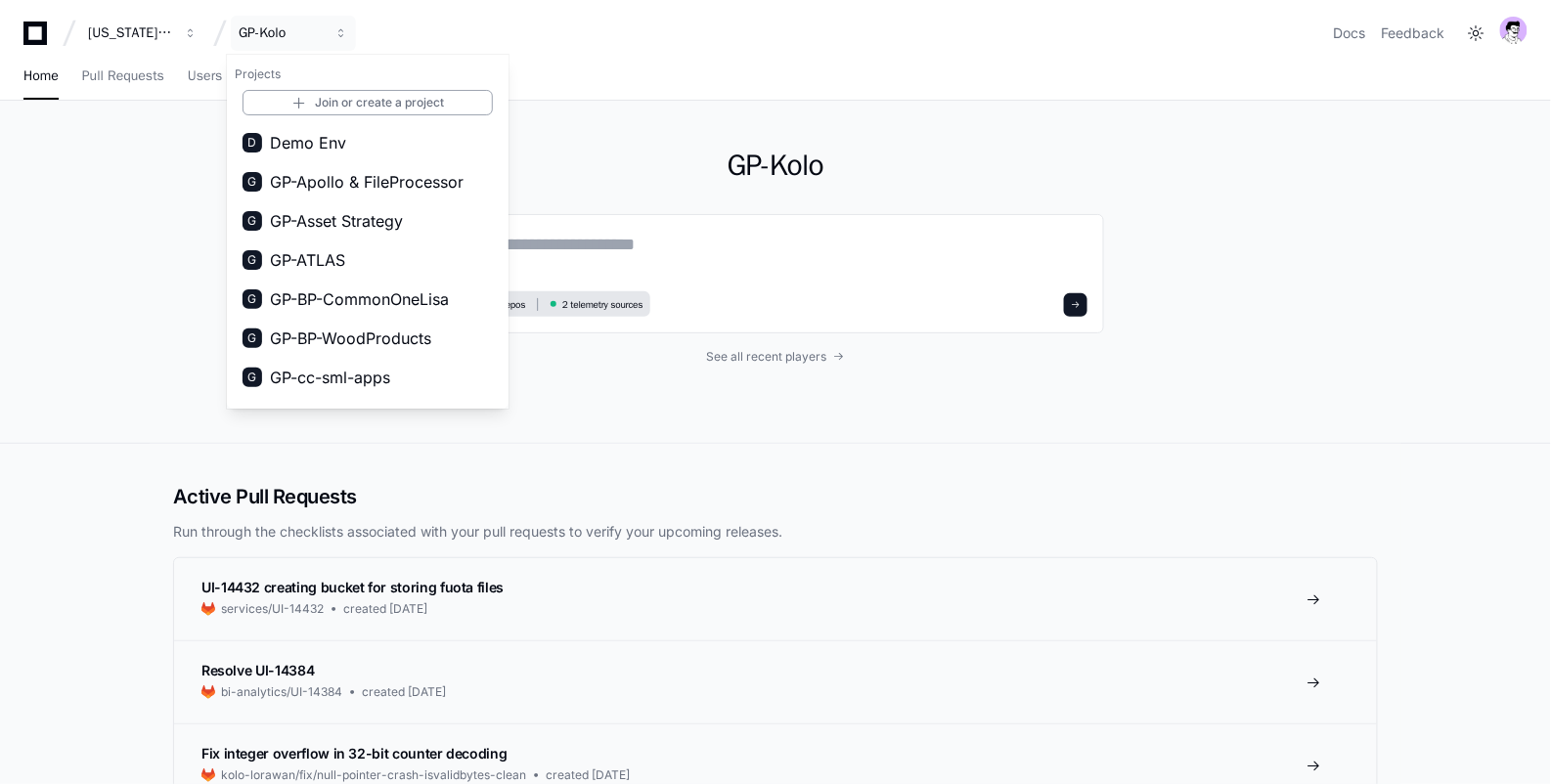 click on "Projects" at bounding box center (368, 74) 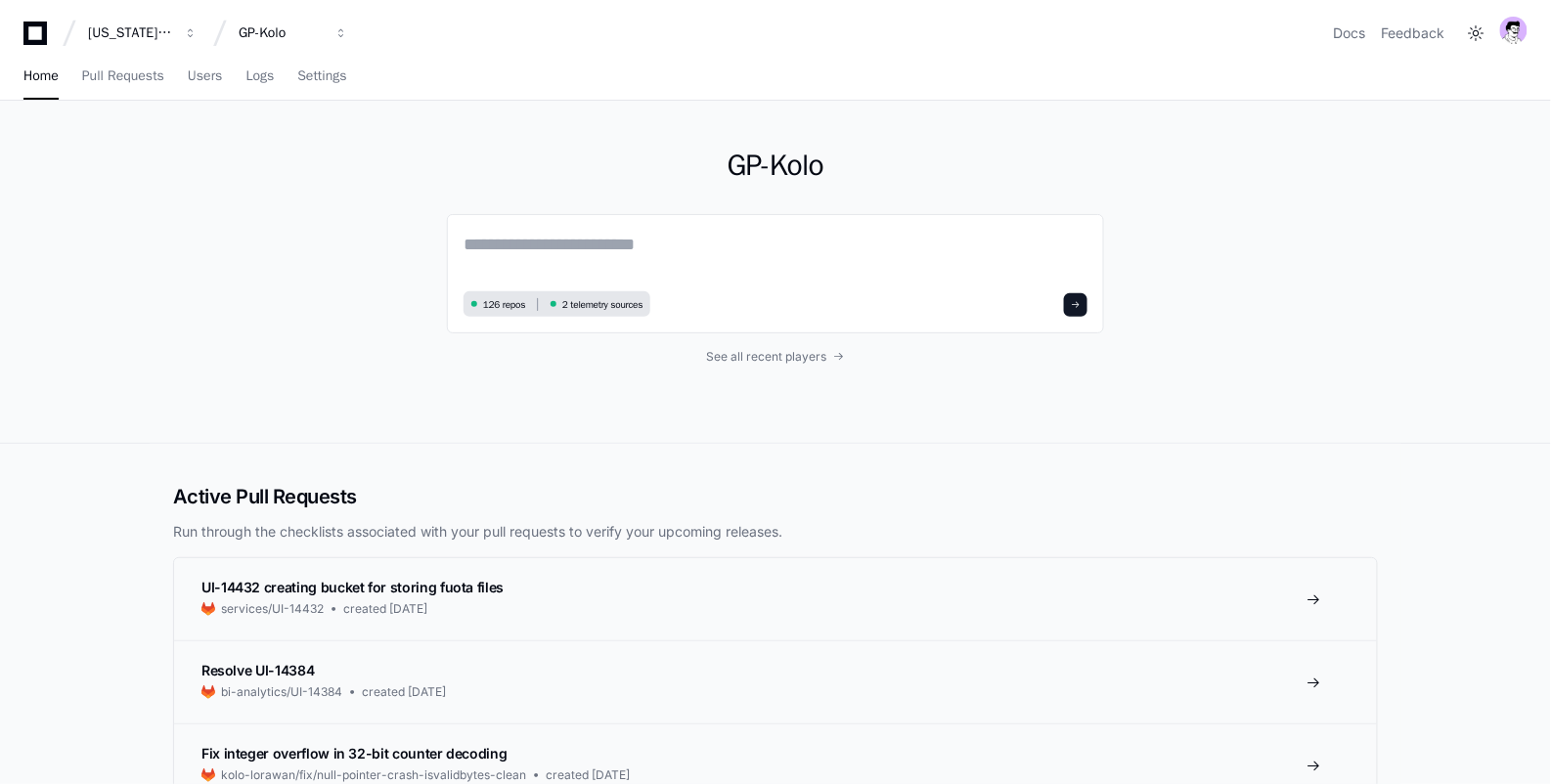 click on "GP-Kolo  126 repos 2 telemetry sources See all recent players" 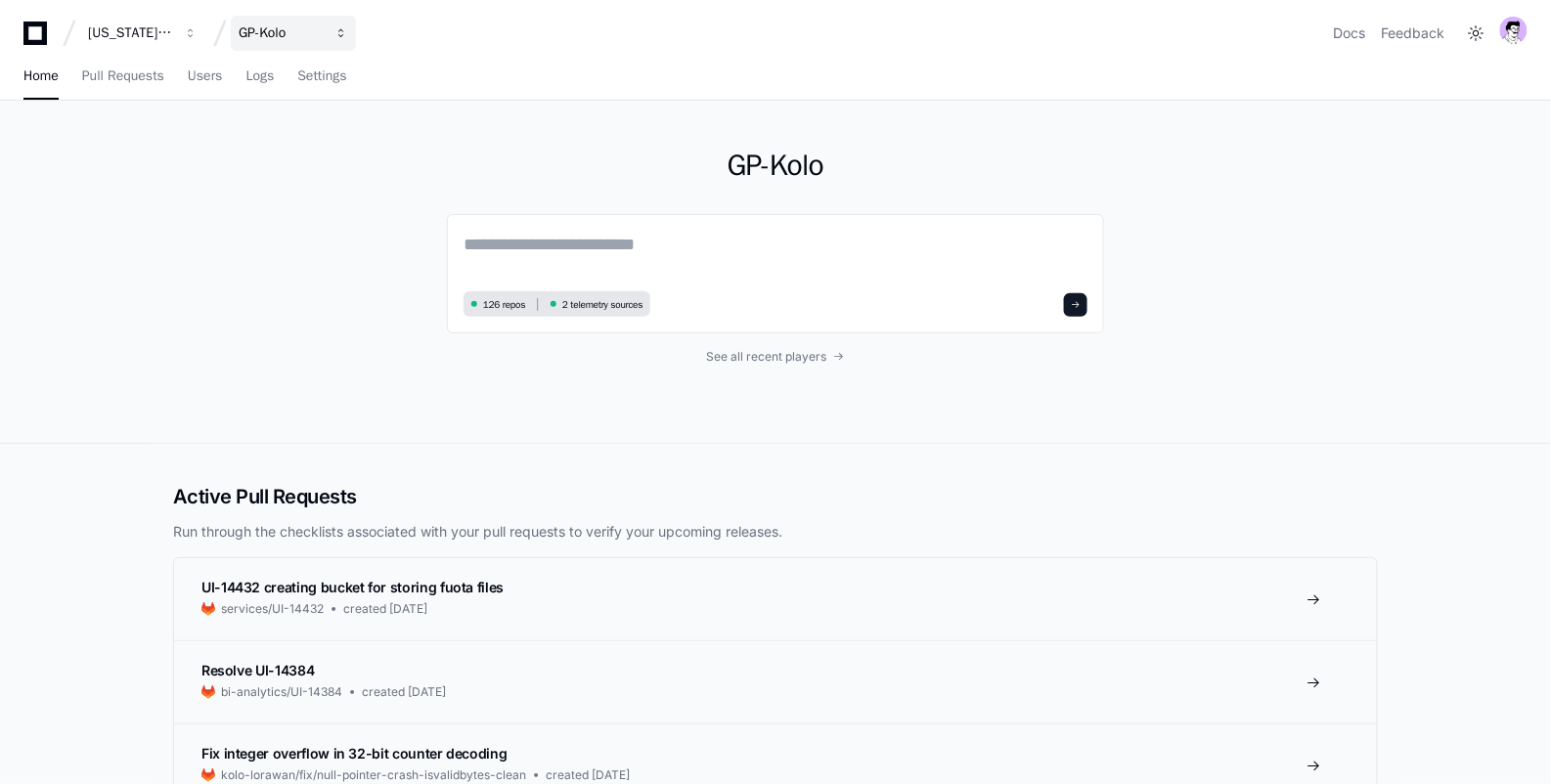click on "GP-Kolo" at bounding box center (293, 33) 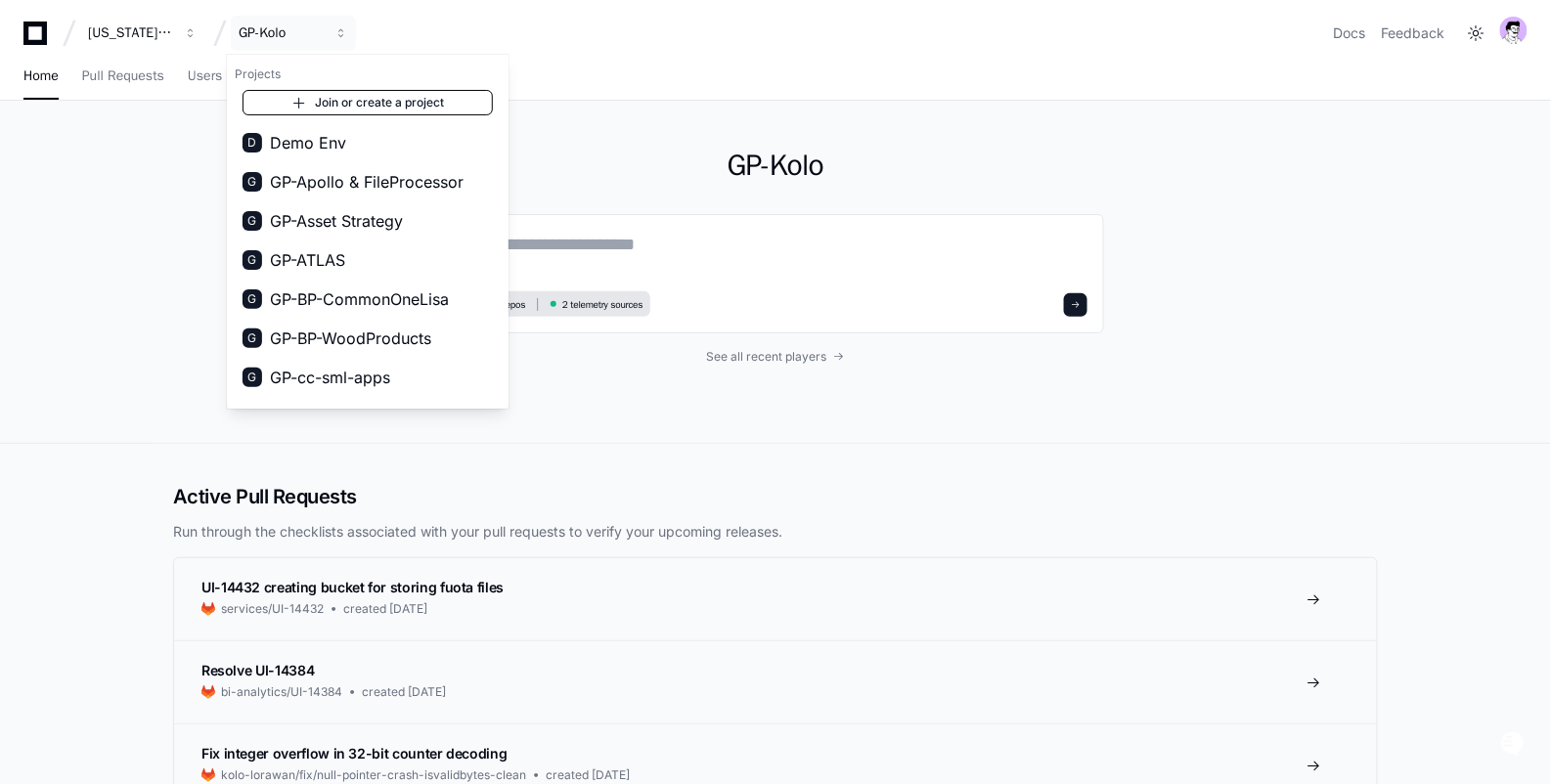 click at bounding box center [299, 103] 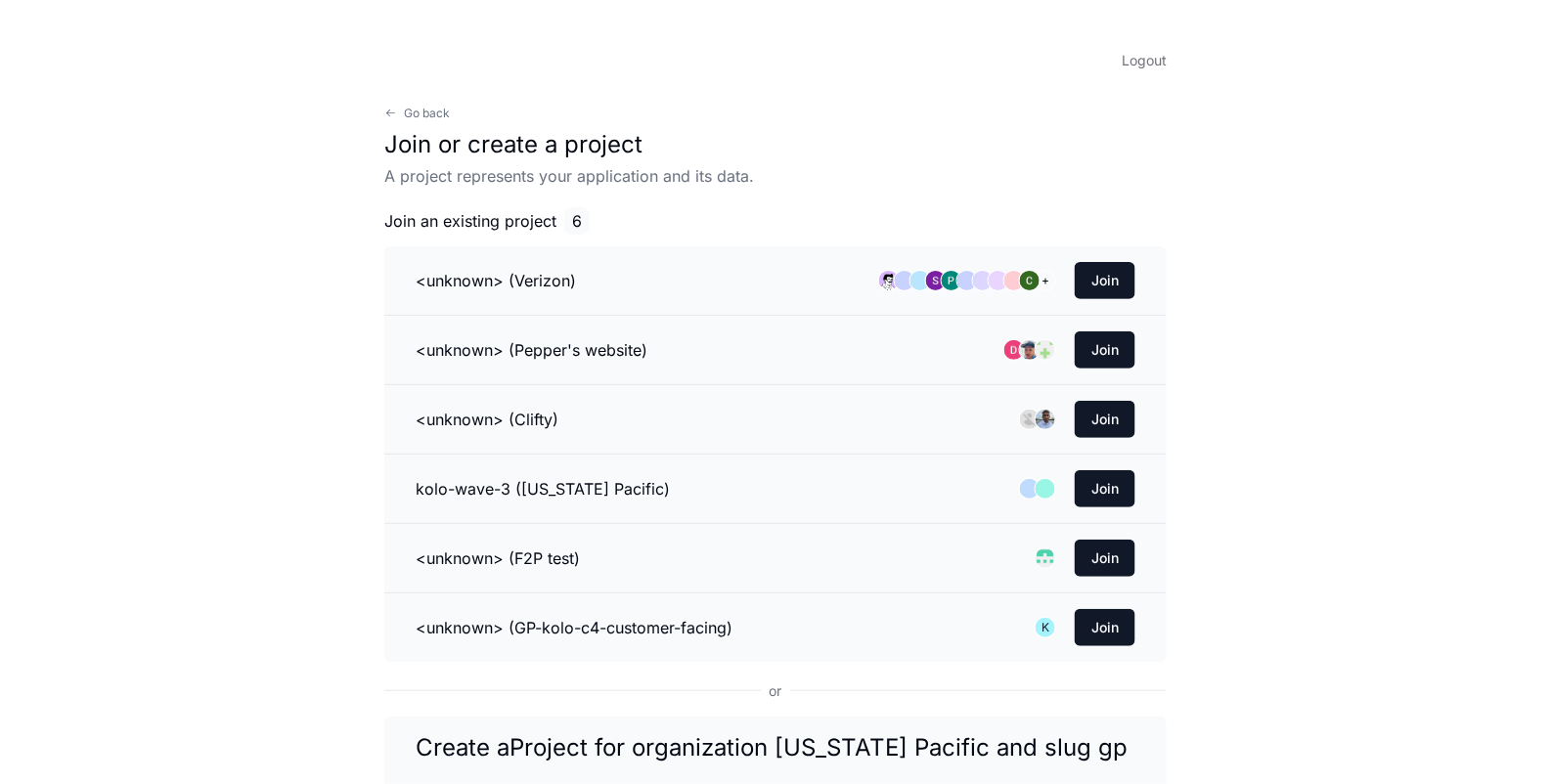 scroll, scrollTop: 0, scrollLeft: 0, axis: both 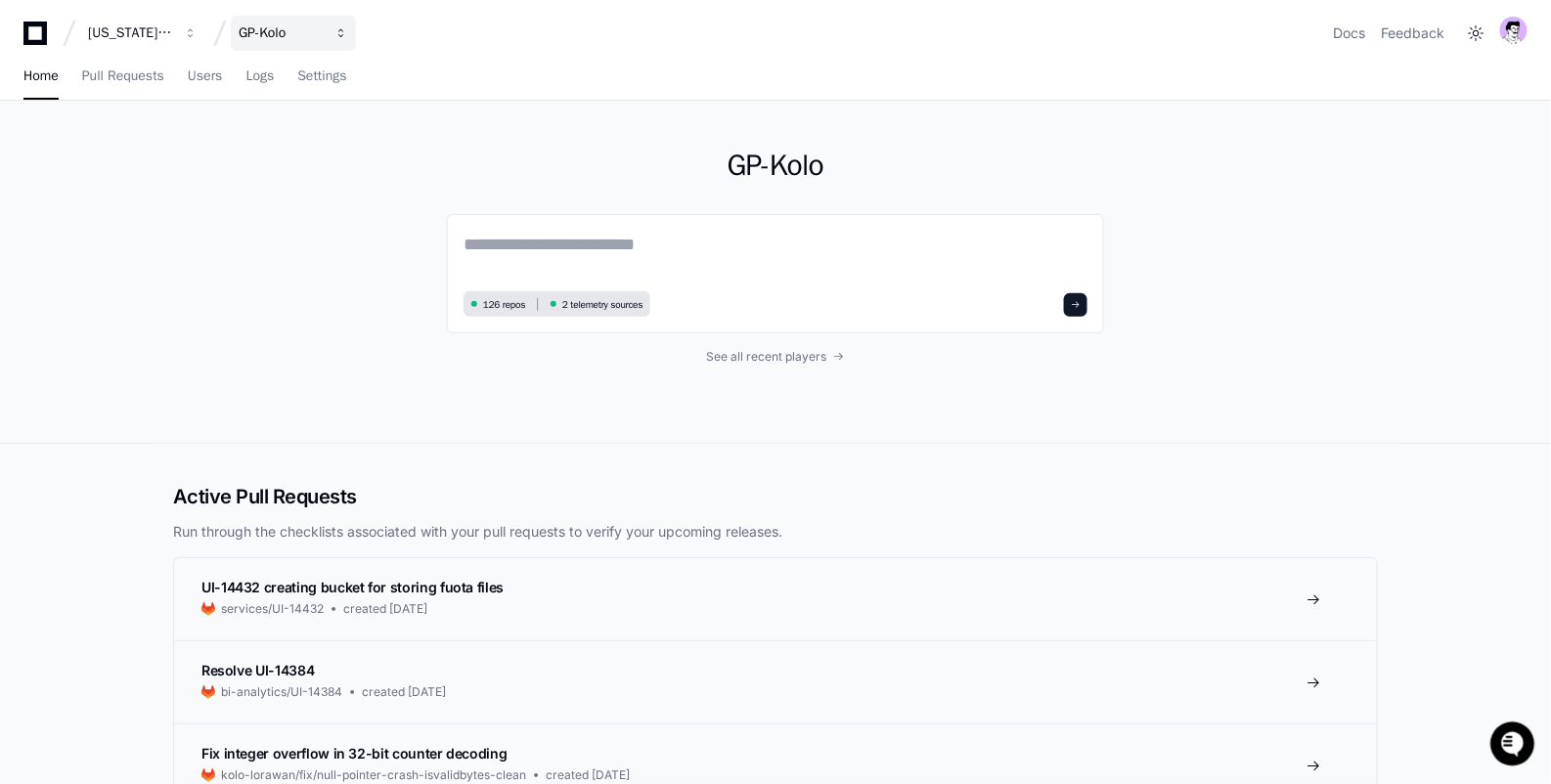 click on "GP-Kolo" at bounding box center (130, 33) 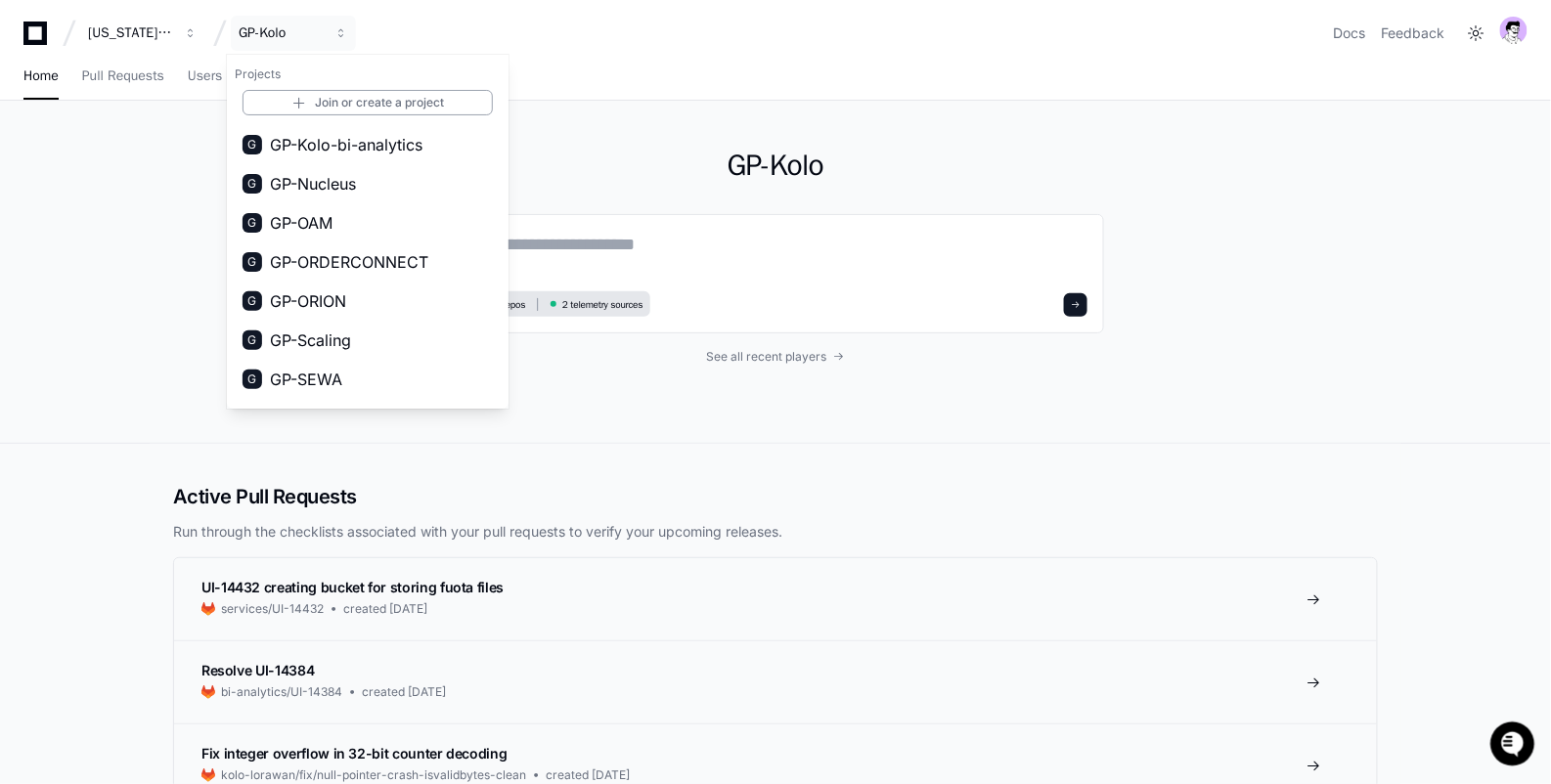 scroll, scrollTop: 558, scrollLeft: 0, axis: vertical 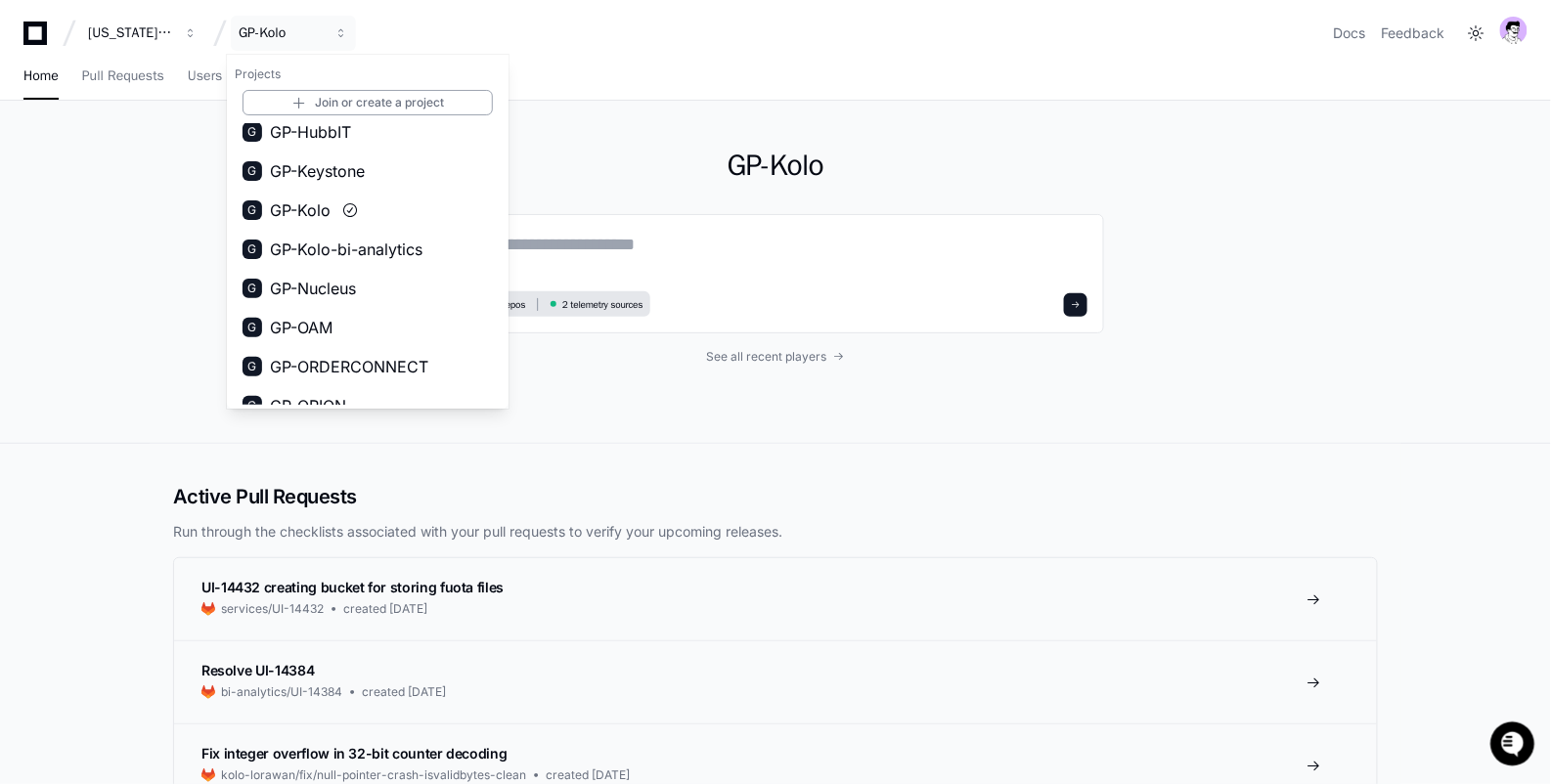 click on "Georgia Pacific GP-Kolo Projects  Join or create a project   D  Demo Env  G  GP-Apollo & FileProcessor  G  GP-Asset Strategy  G  GP-ATLAS  G  GP-BP-CommonOneLisa  G  GP-BP-WoodProducts  G  GP-cc-sml-apps  G  GP-CMAG-AS8  G  GP-CMAG-MP2  G  GP-Connection Central  G  GP-CSS WebPortal  G  GP-FiberOps  G  GP-GPR-CXPortal  G  GP-GPXpress  G  GP-HubbIT  G  GP-Keystone  G  GP-Kolo  G  GP-Kolo-bi-analytics  G  GP-Nucleus  G  GP-OAM  G  GP-ORDERCONNECT  G  GP-ORION  G  GP-Scaling  G  GP-SEWA  G  GP-Tartan  G  GP-WoodDuck 2.0  G  GP-WoodOps  Docs  Feedback" at bounding box center [776, 33] 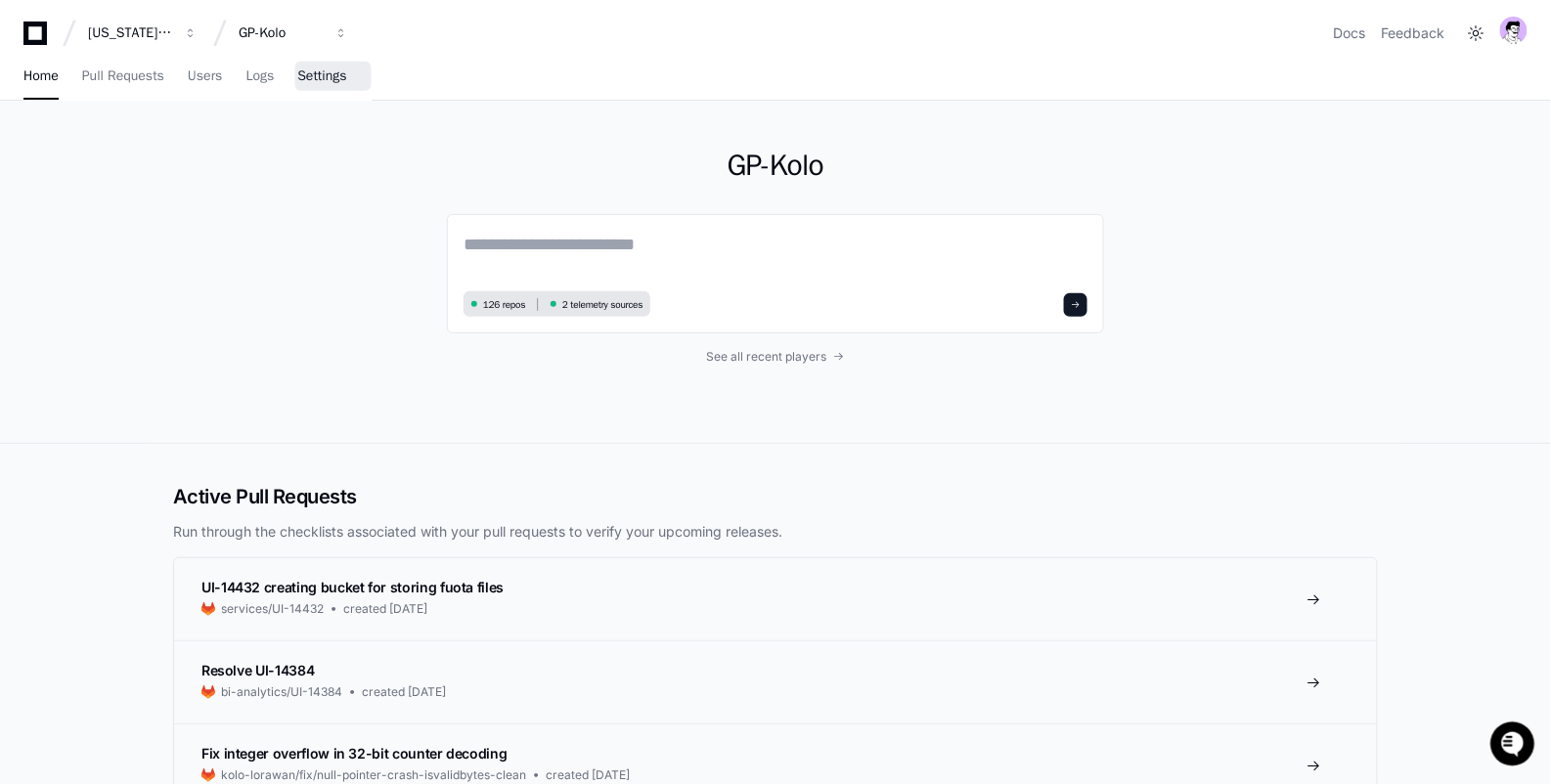click on "Settings" at bounding box center [322, 77] 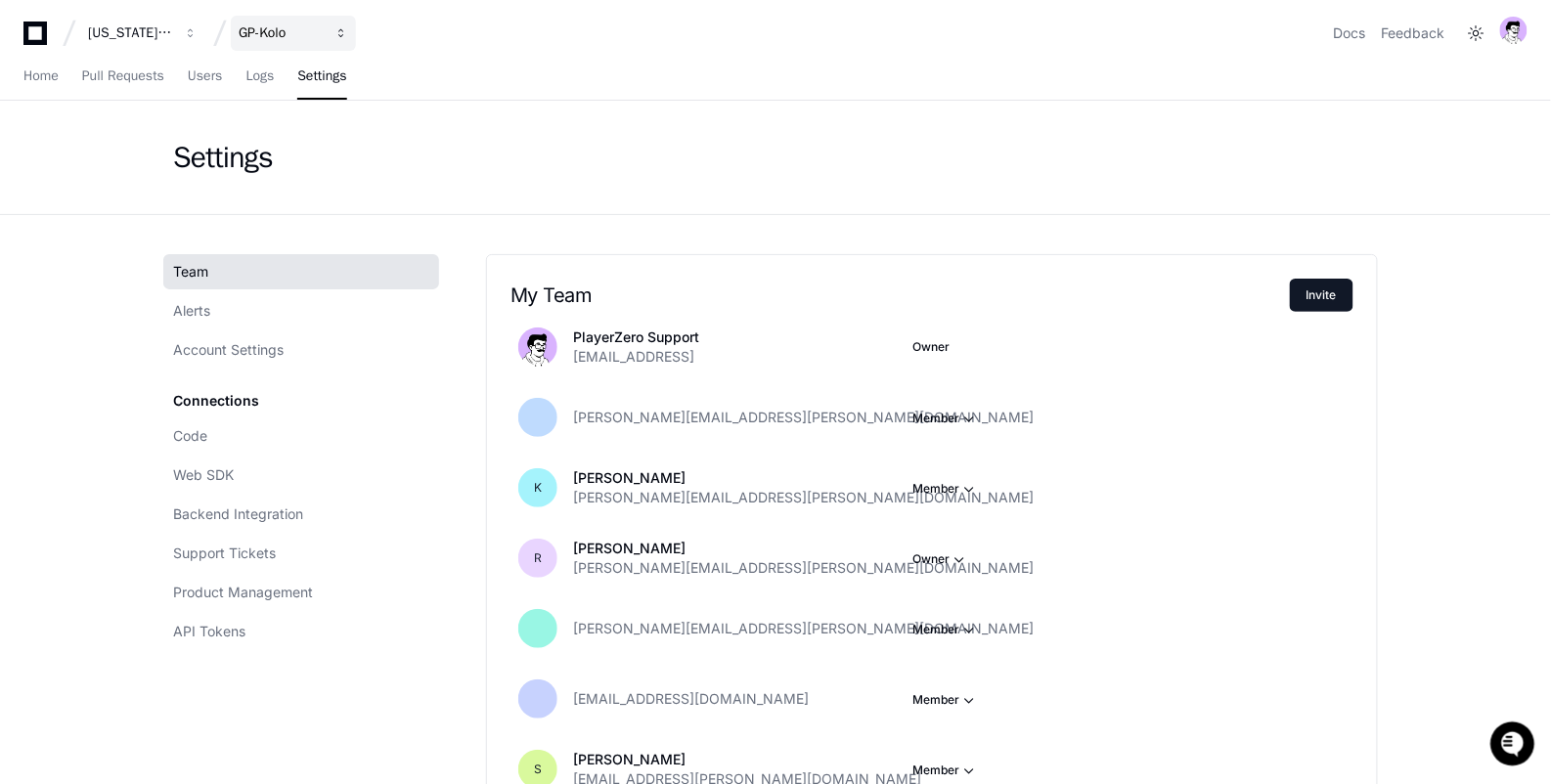 click on "GP-Kolo" at bounding box center (130, 33) 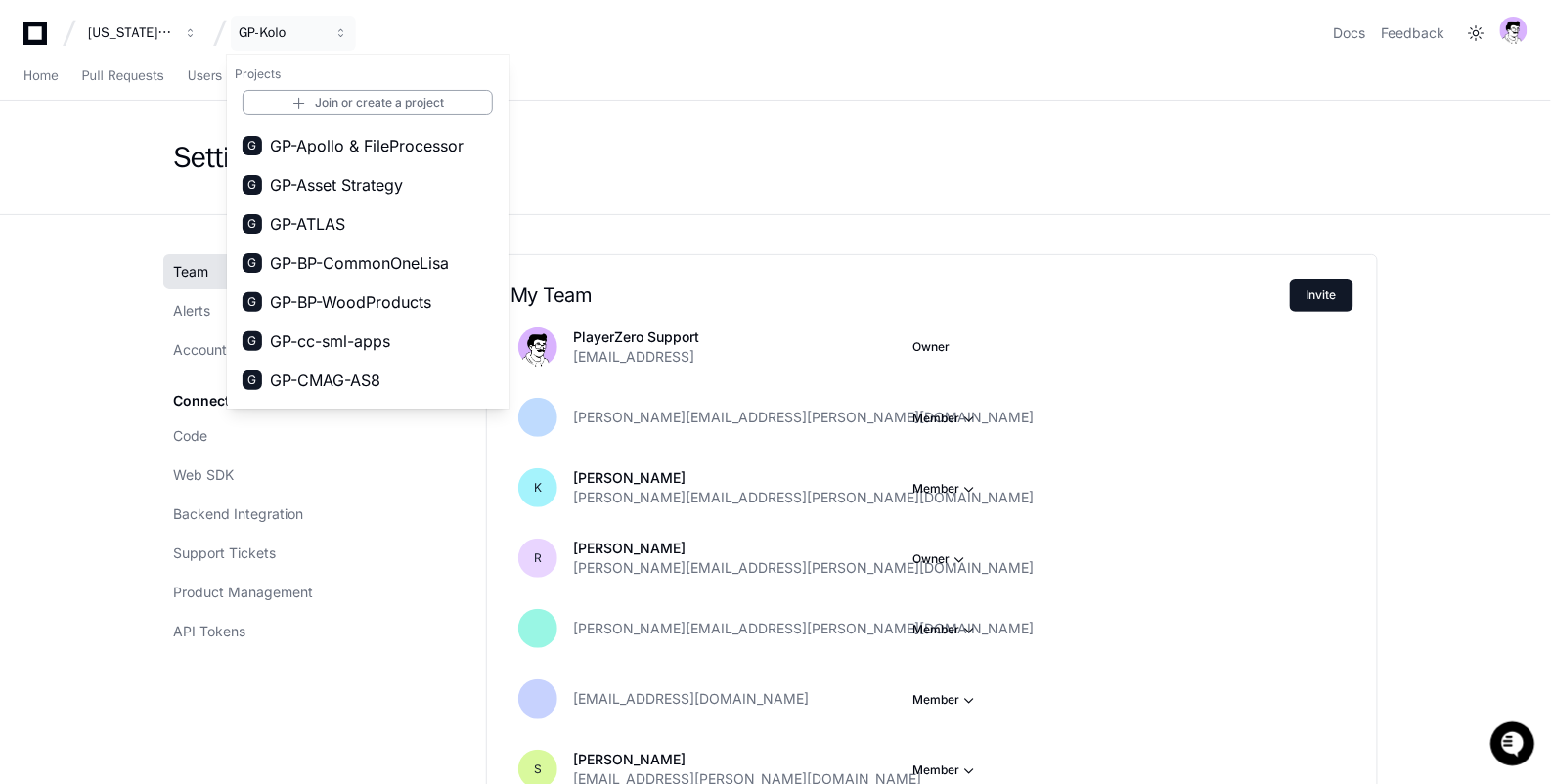 scroll, scrollTop: 37, scrollLeft: 0, axis: vertical 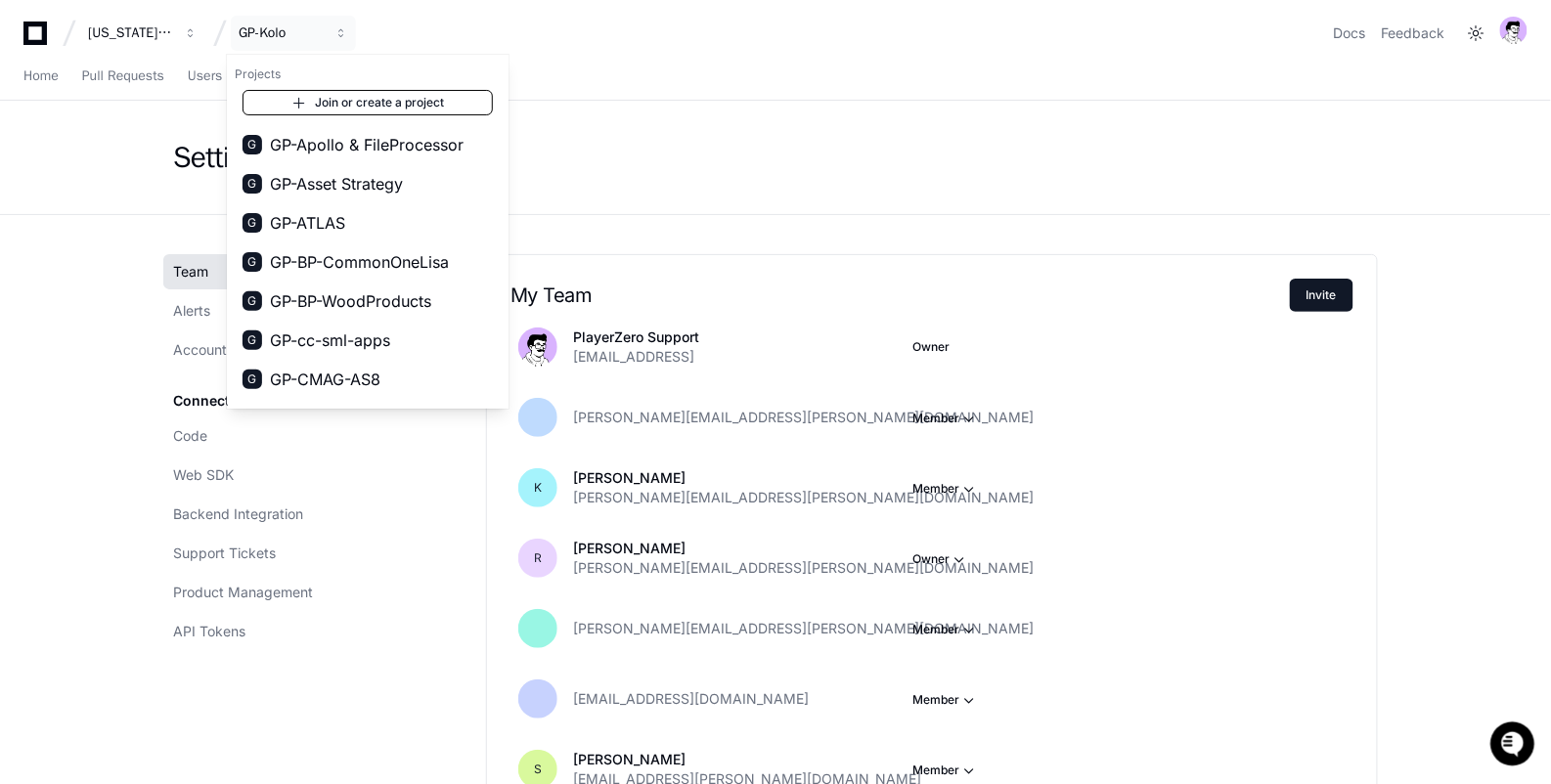 click on "Join or create a project" at bounding box center [368, 103] 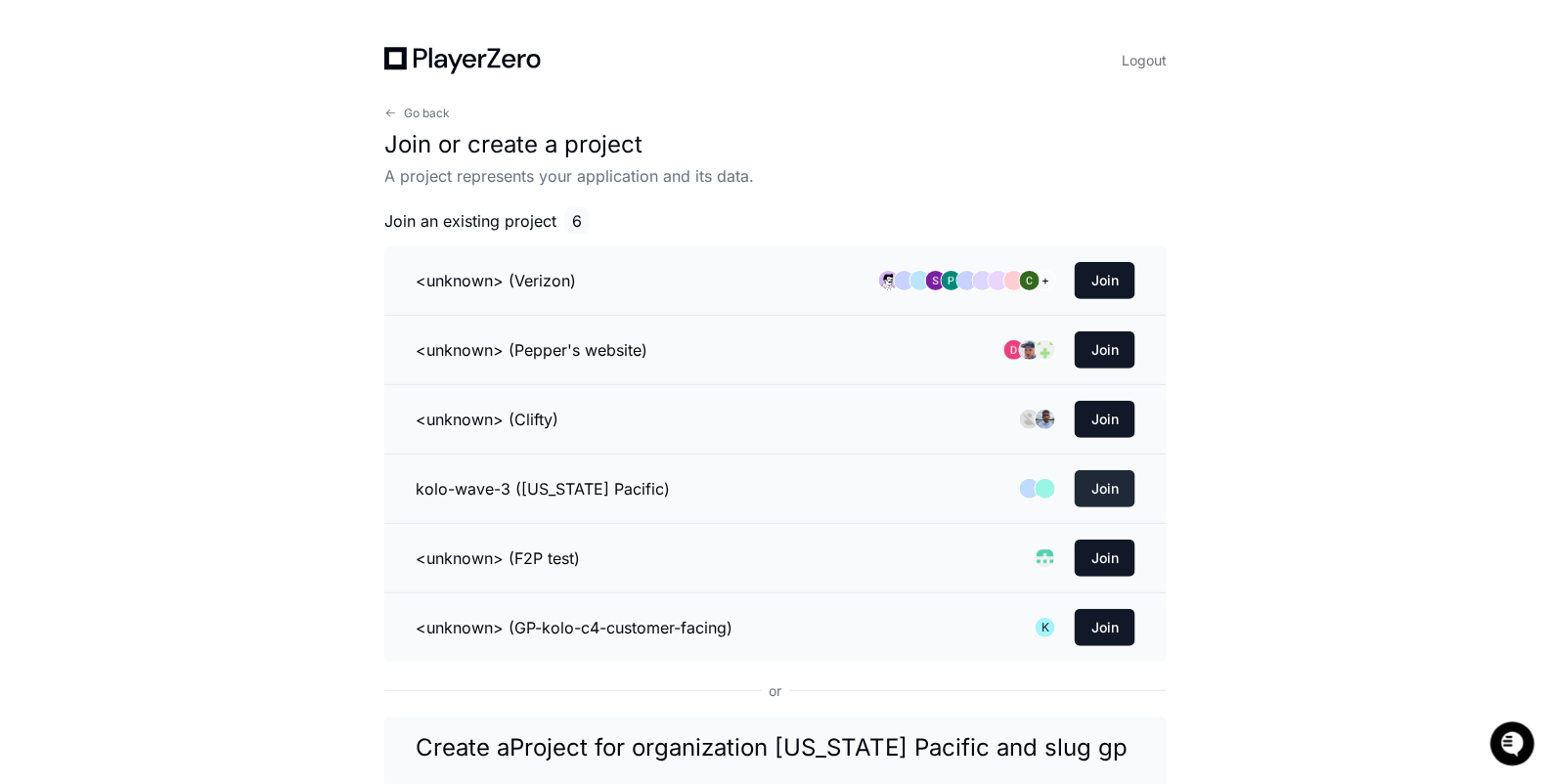 click on "Join" 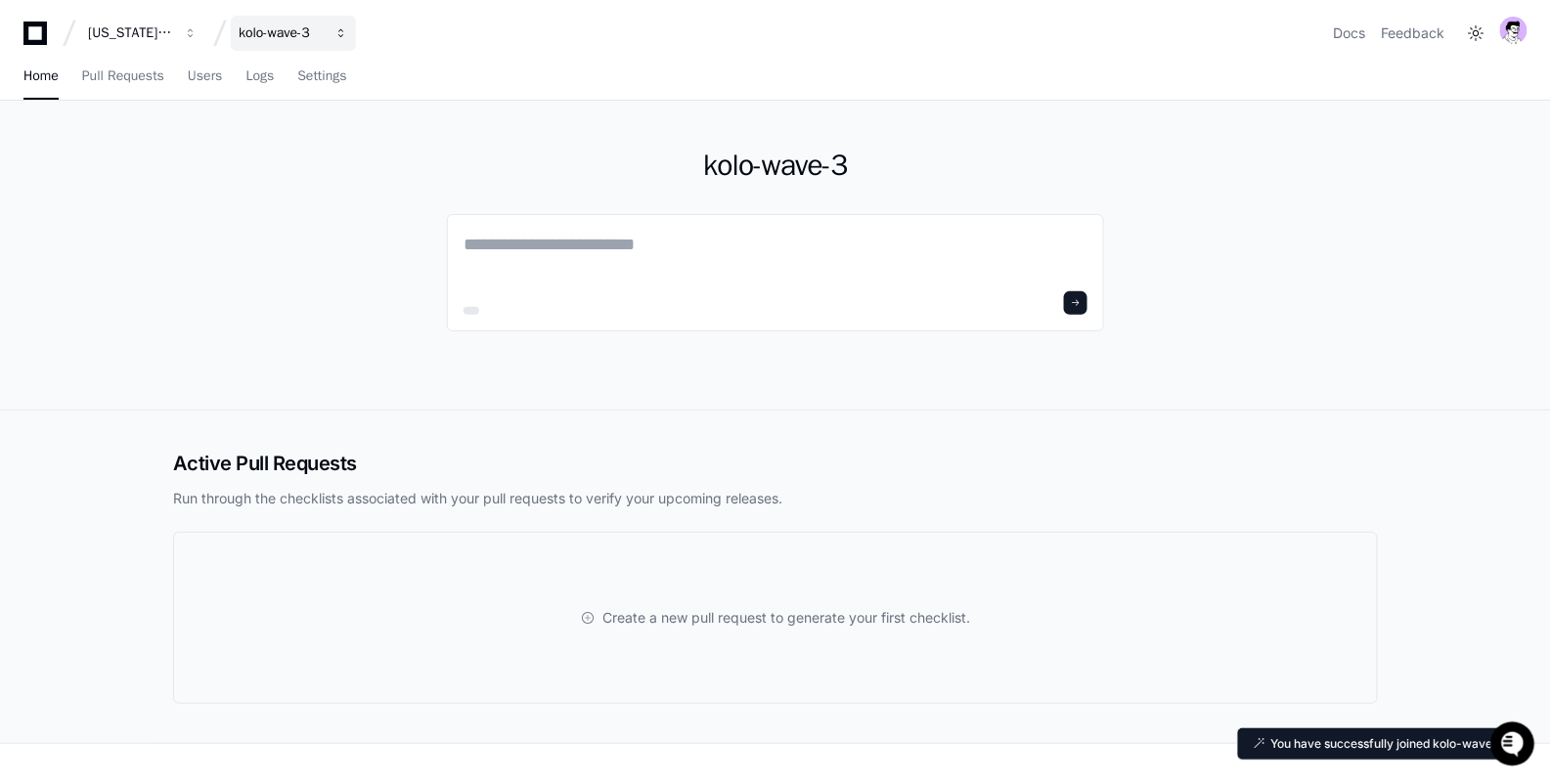 click on "kolo-wave-3" at bounding box center (130, 33) 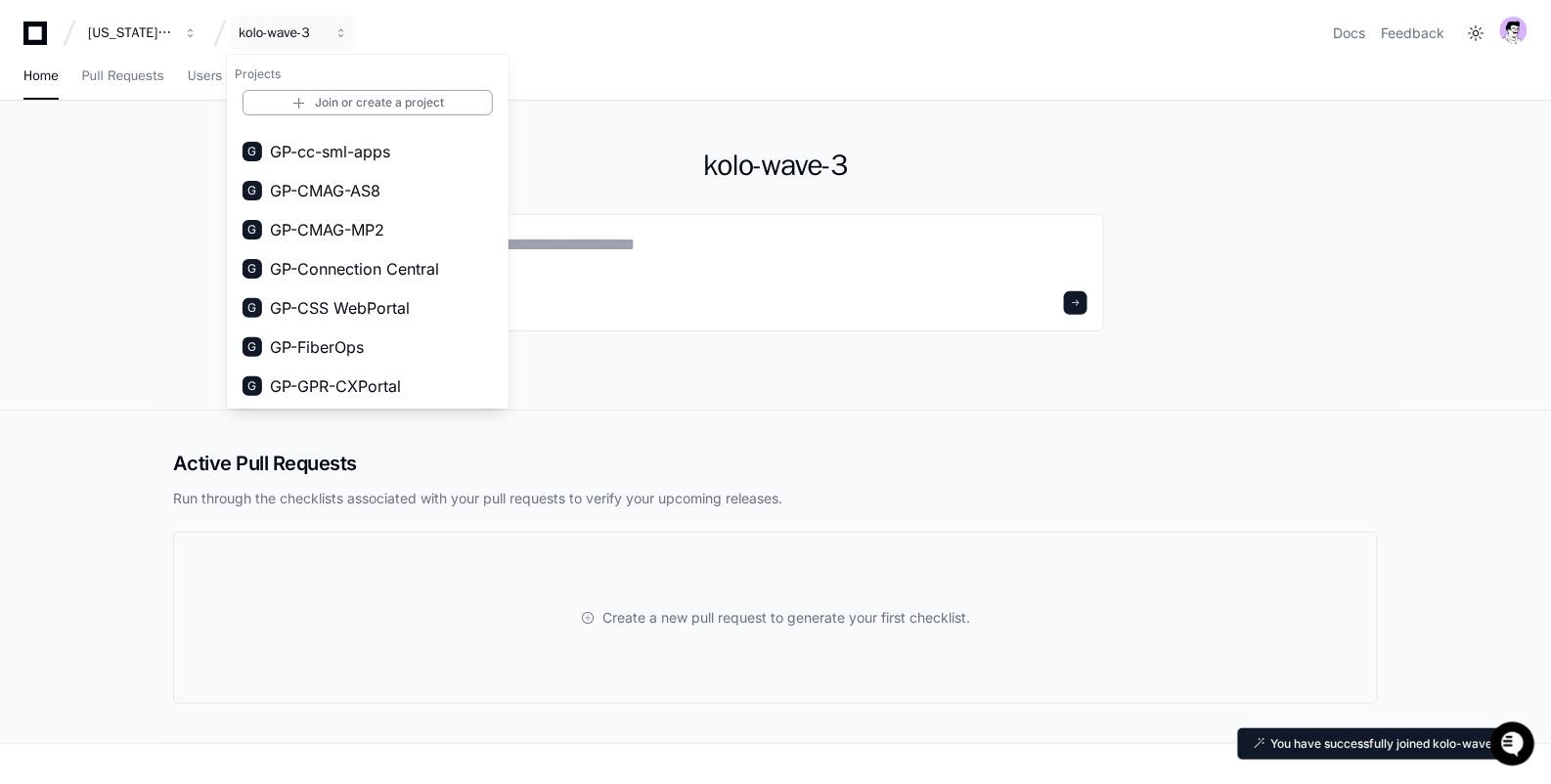 scroll, scrollTop: 27, scrollLeft: 0, axis: vertical 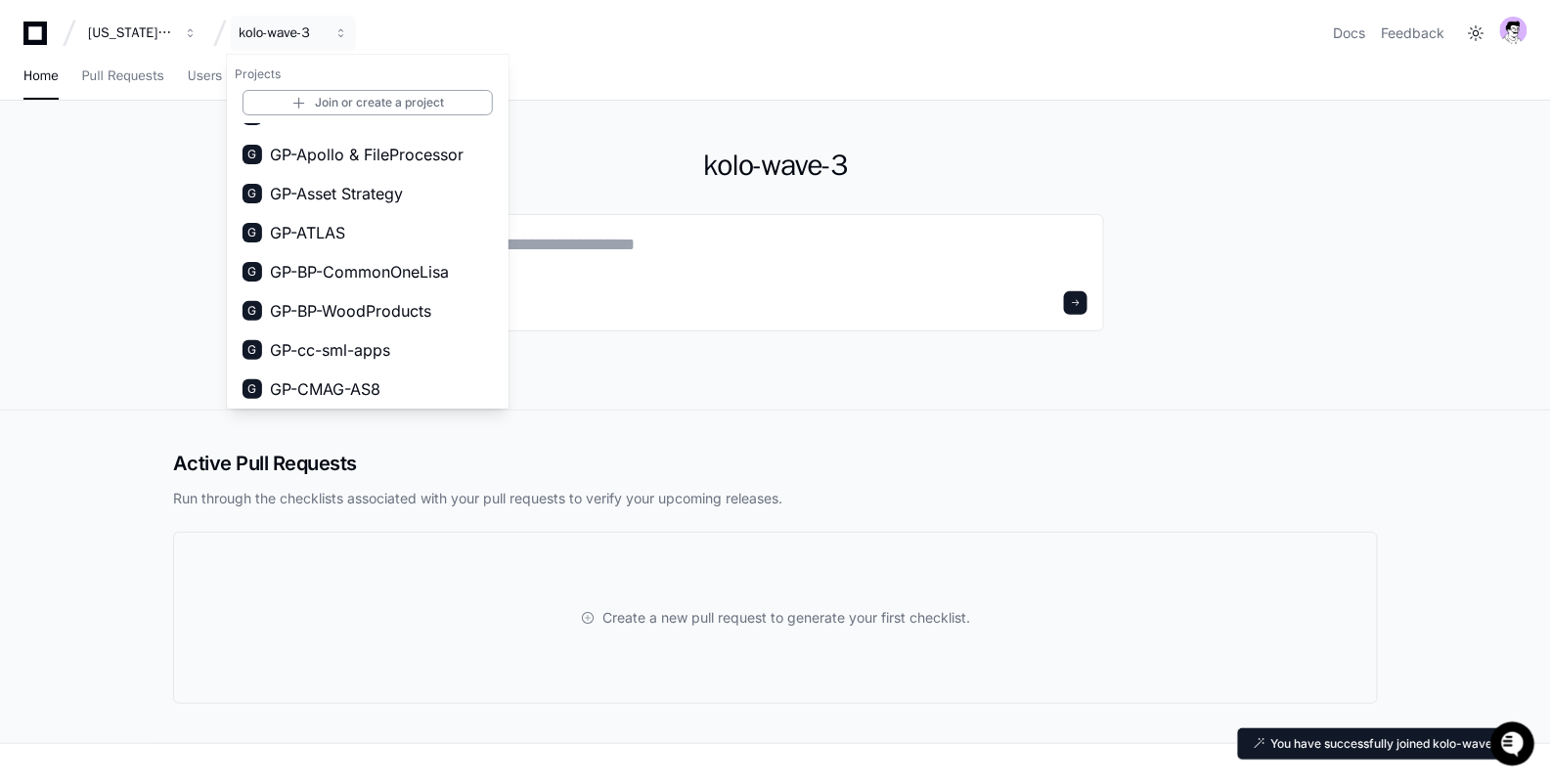 click on "kolo-wave-3" 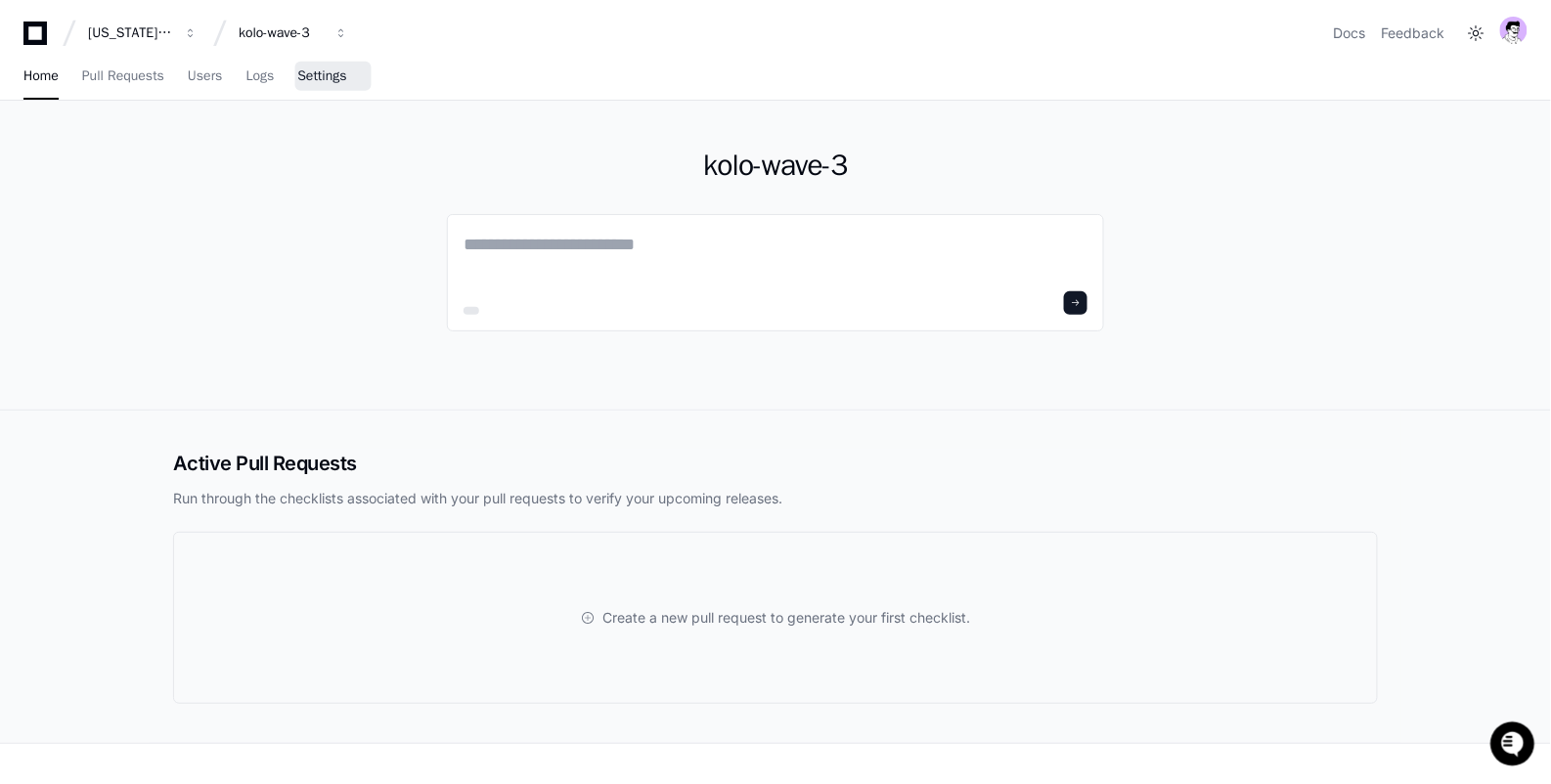 click on "Settings" at bounding box center (322, 76) 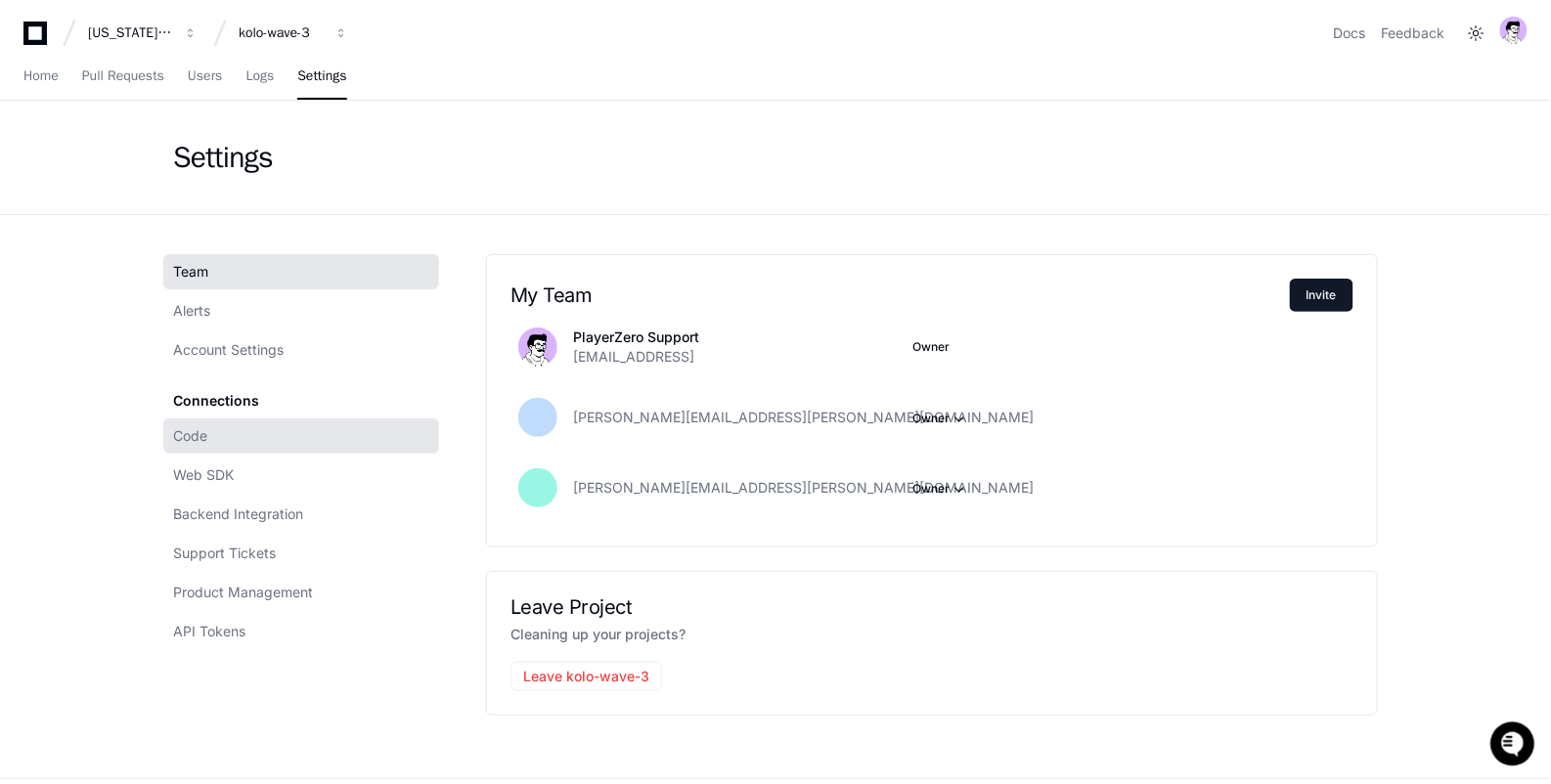 click on "Code" 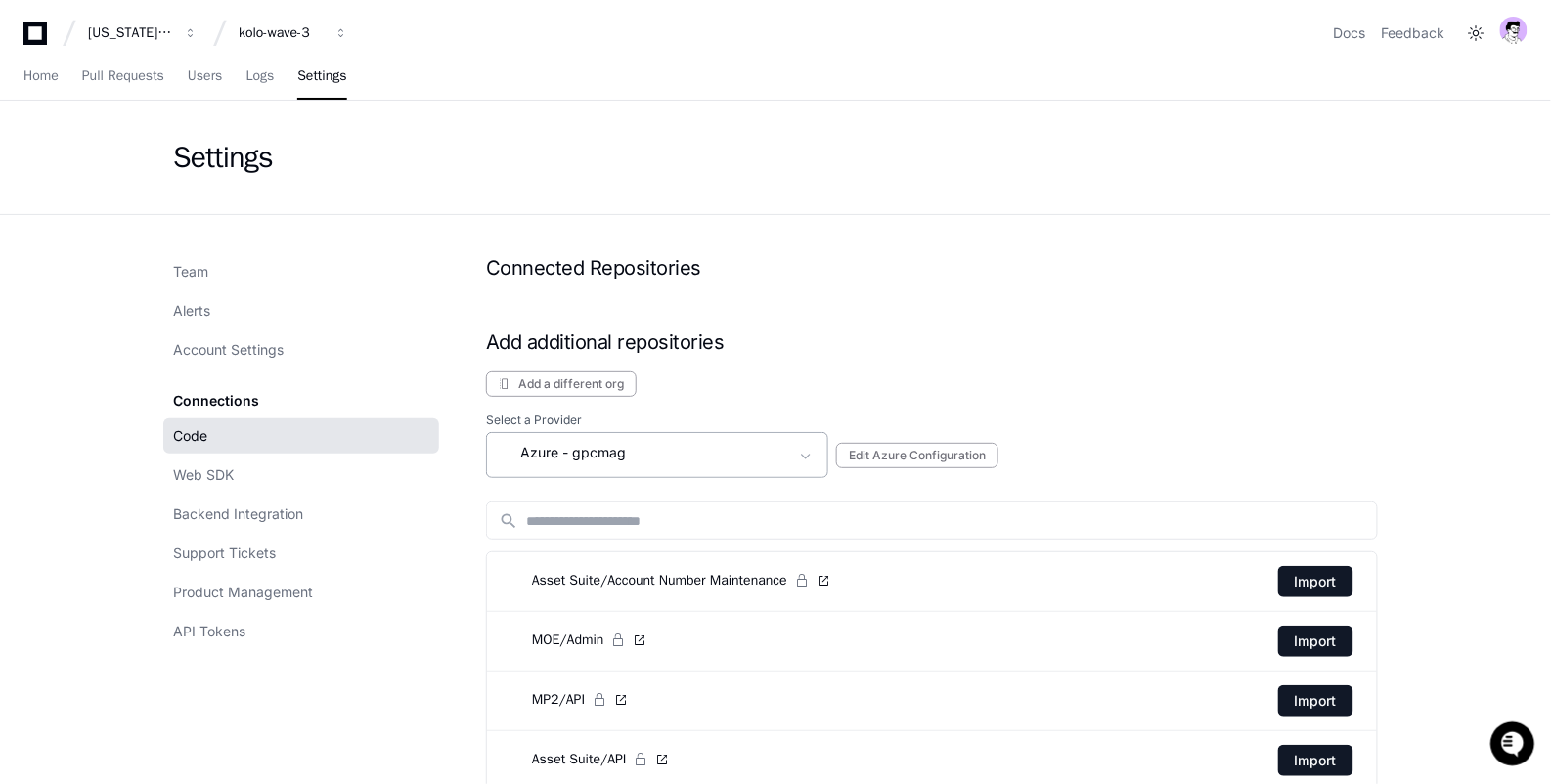 click on "Azure  - gpcmag" at bounding box center (643, 453) 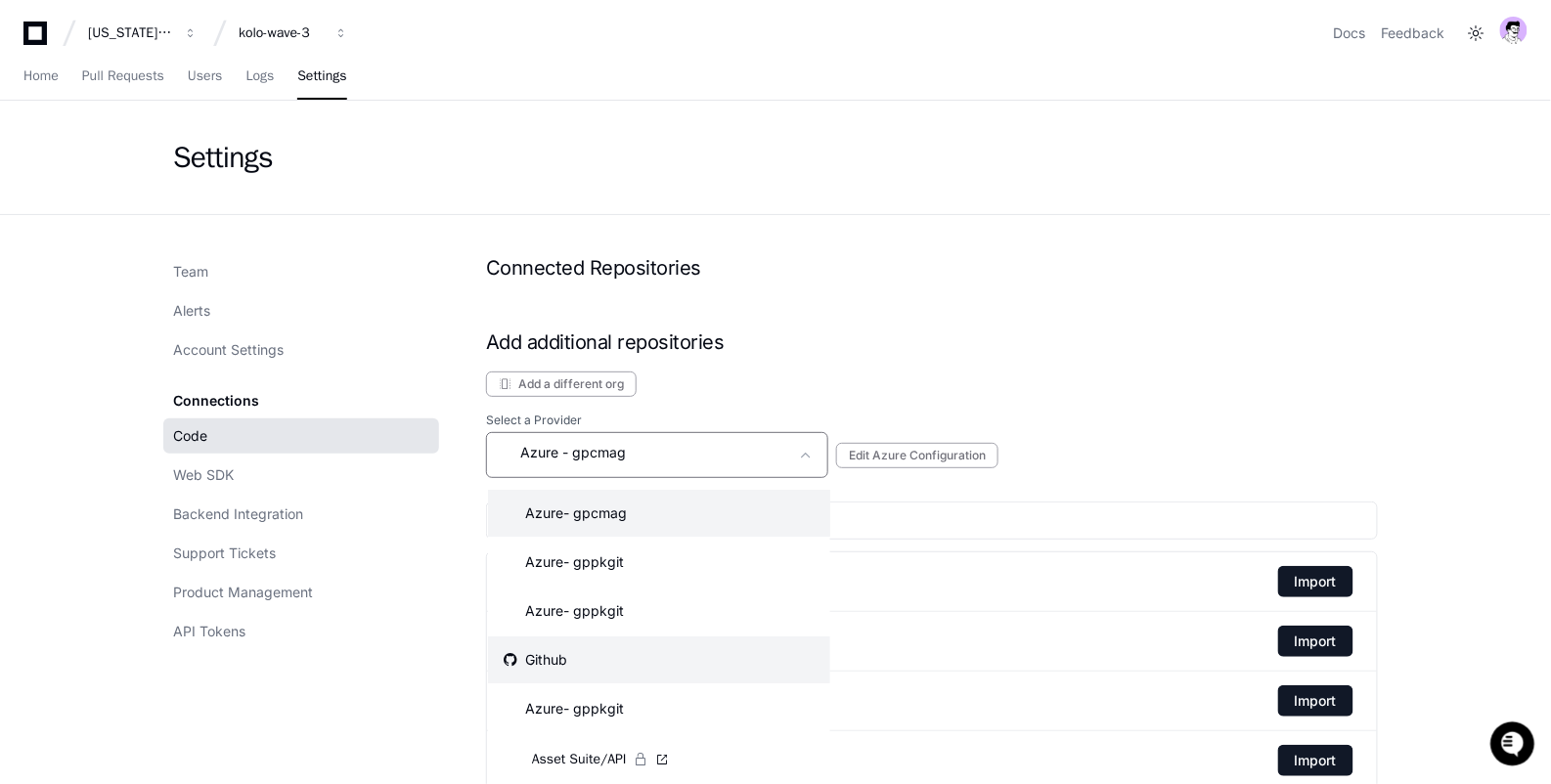 click on "Github" at bounding box center (659, 660) 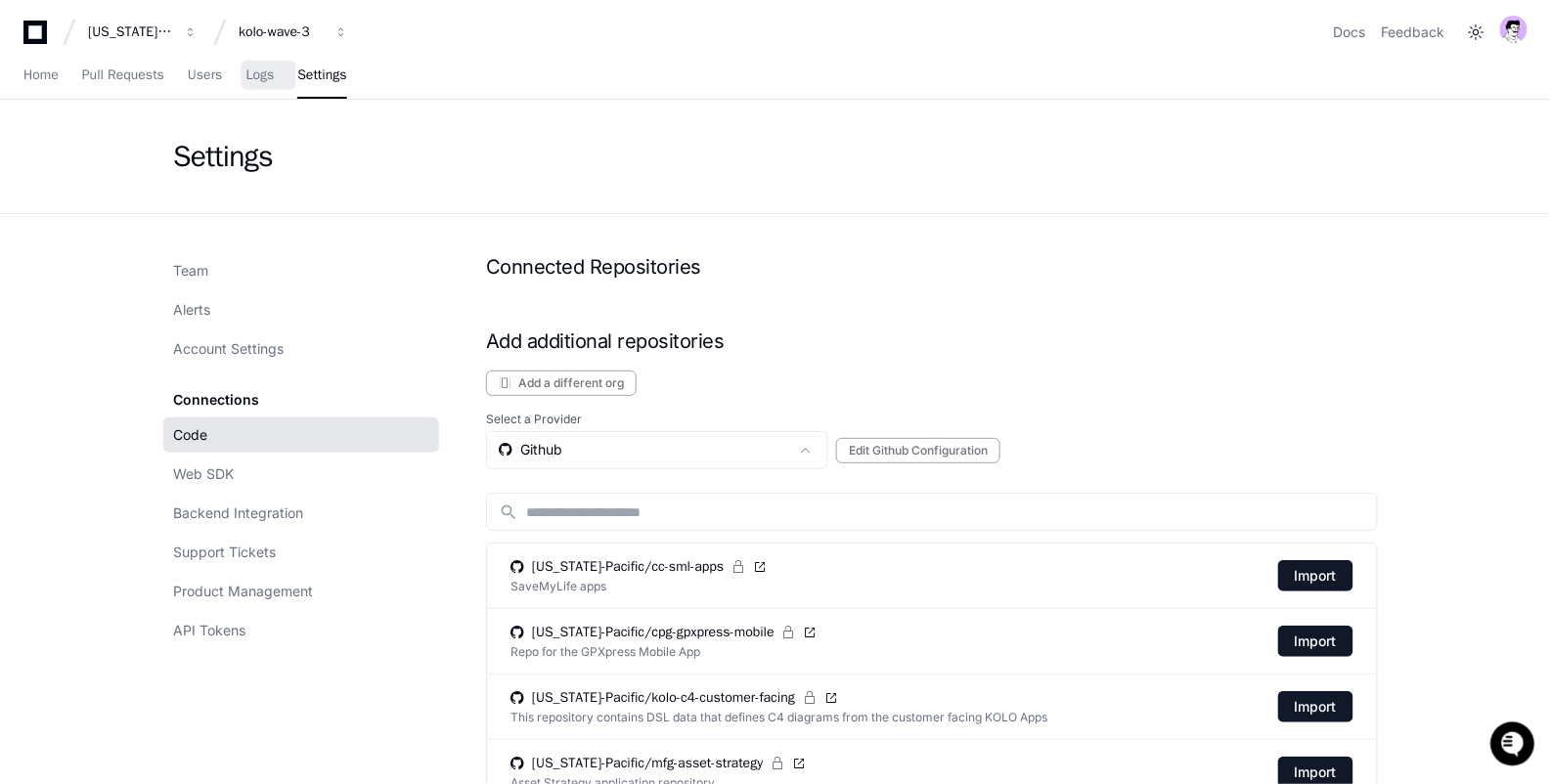 scroll, scrollTop: 0, scrollLeft: 0, axis: both 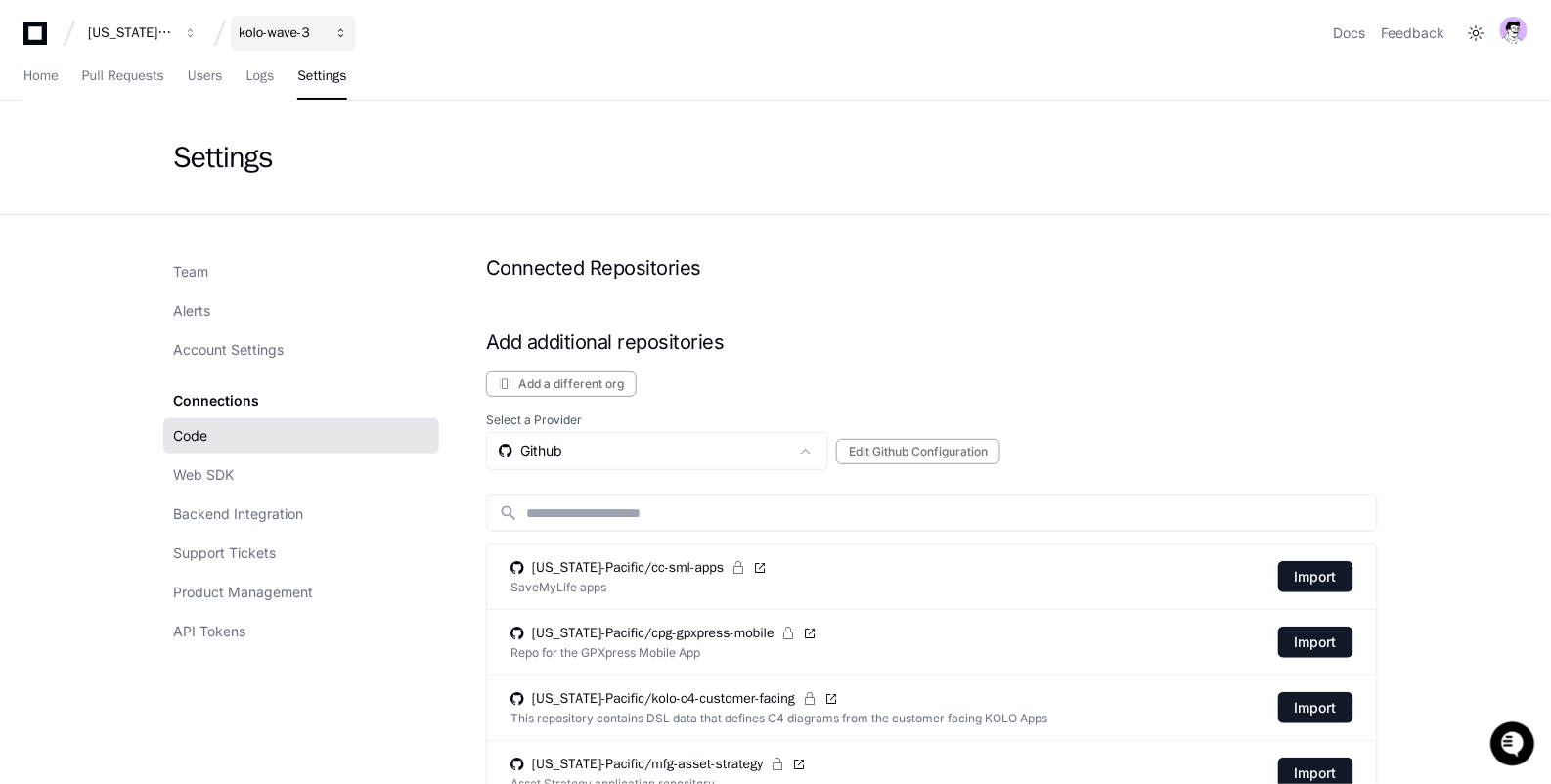 click on "kolo-wave-3" at bounding box center (130, 33) 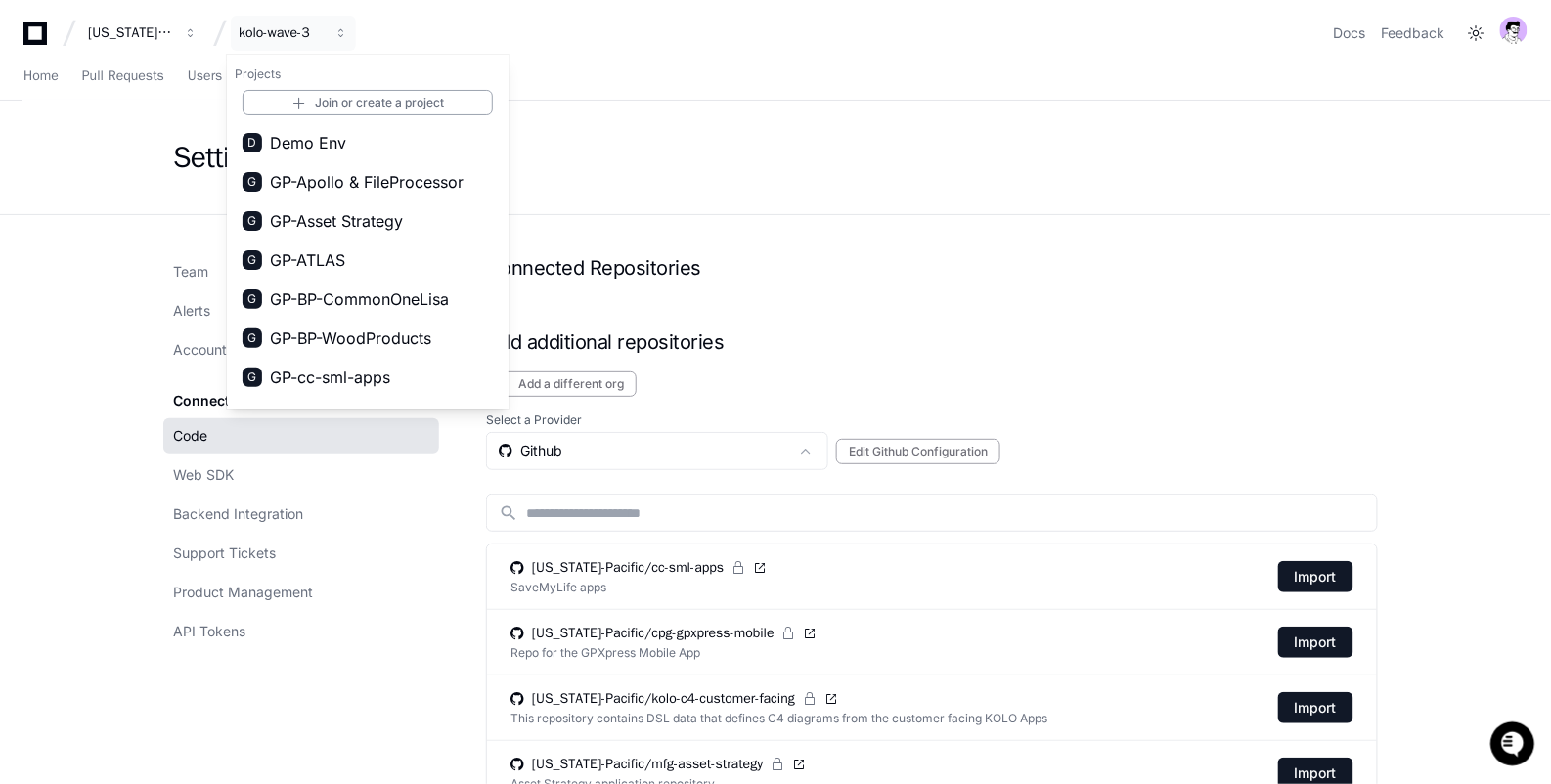 scroll, scrollTop: 812, scrollLeft: 0, axis: vertical 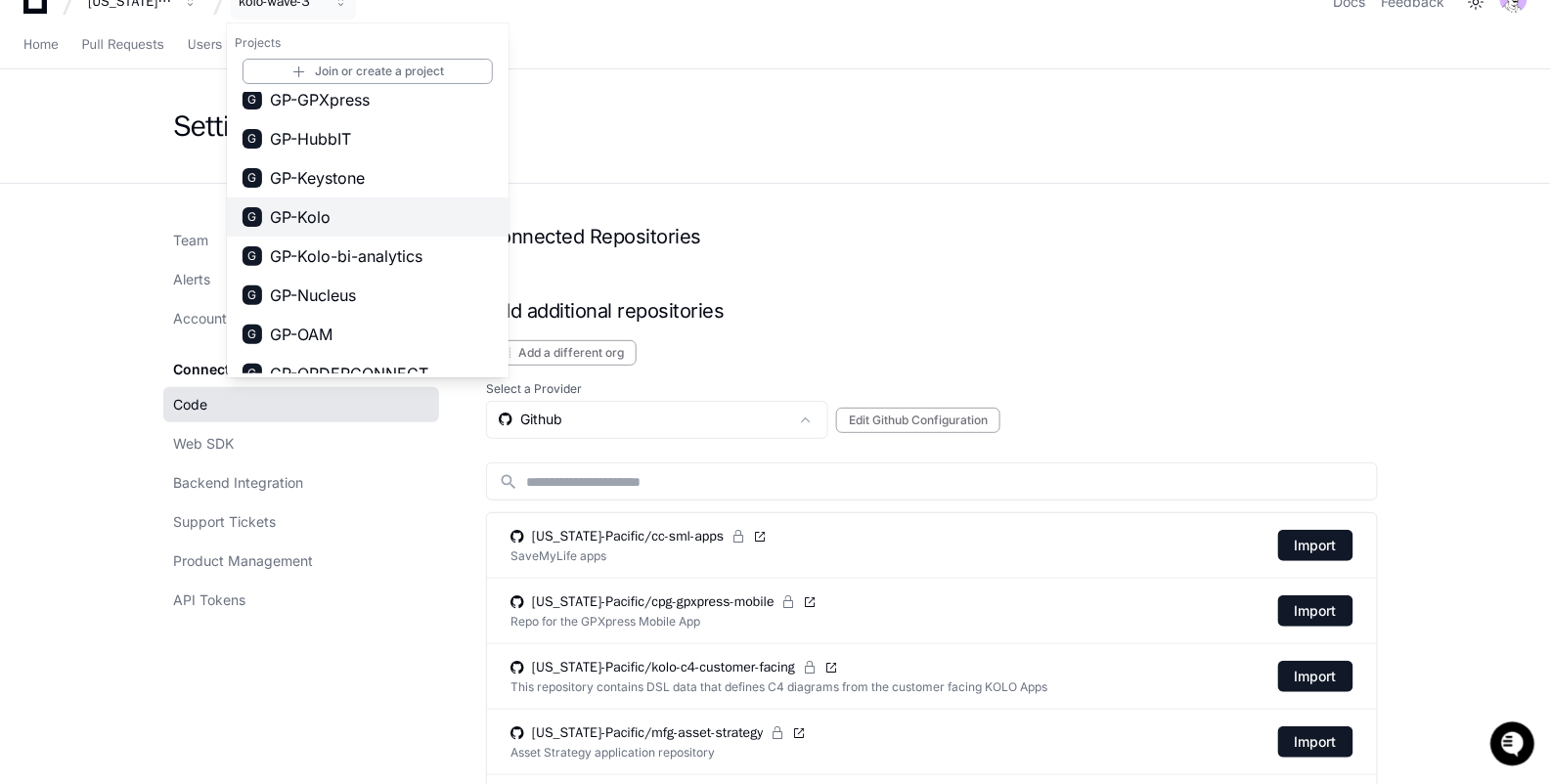 click on "G  GP-Kolo" at bounding box center (368, 217) 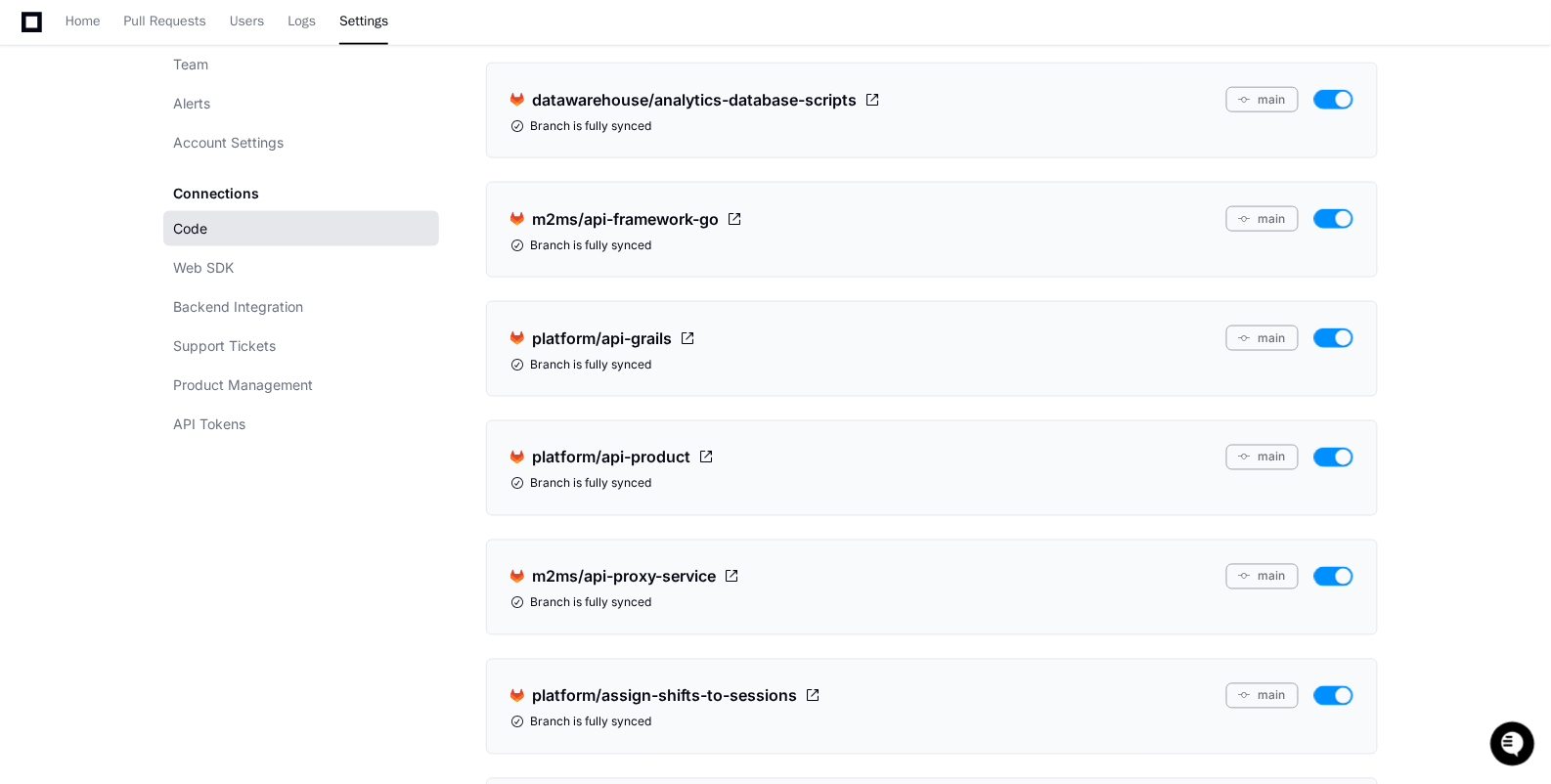 scroll, scrollTop: 484, scrollLeft: 0, axis: vertical 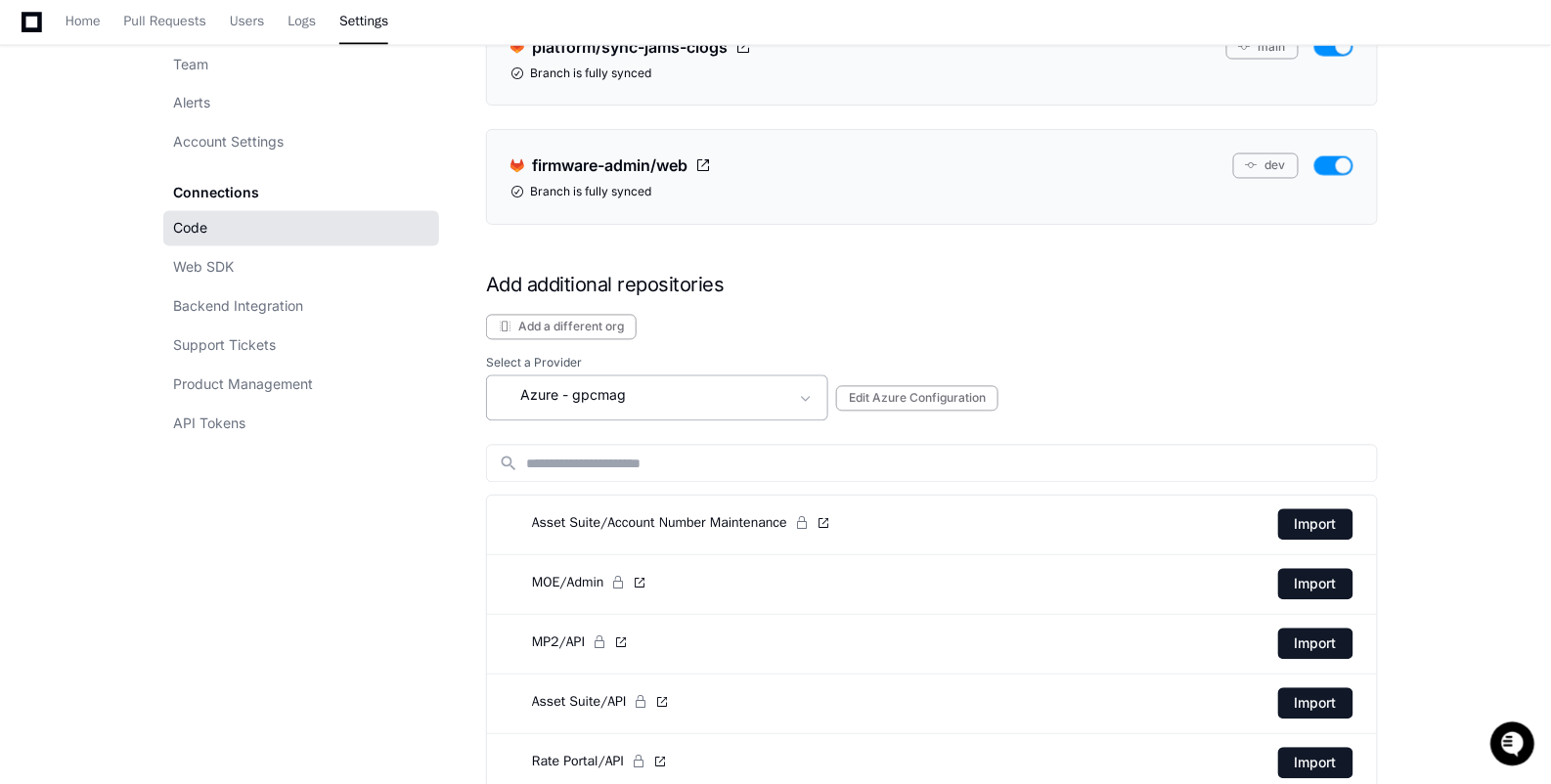 click on "Azure  - gpcmag" at bounding box center [643, 396] 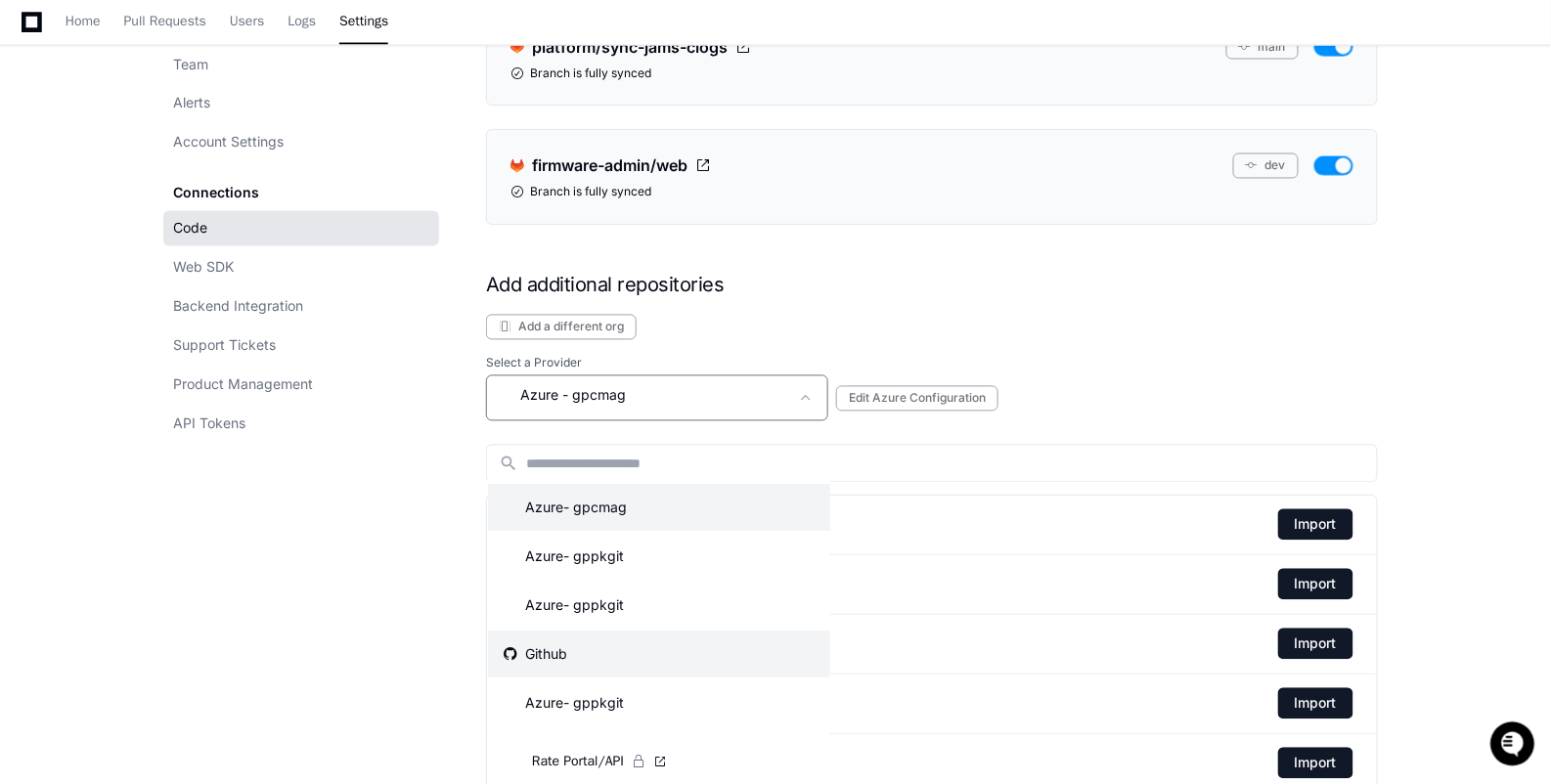 click on "Github" at bounding box center [659, 654] 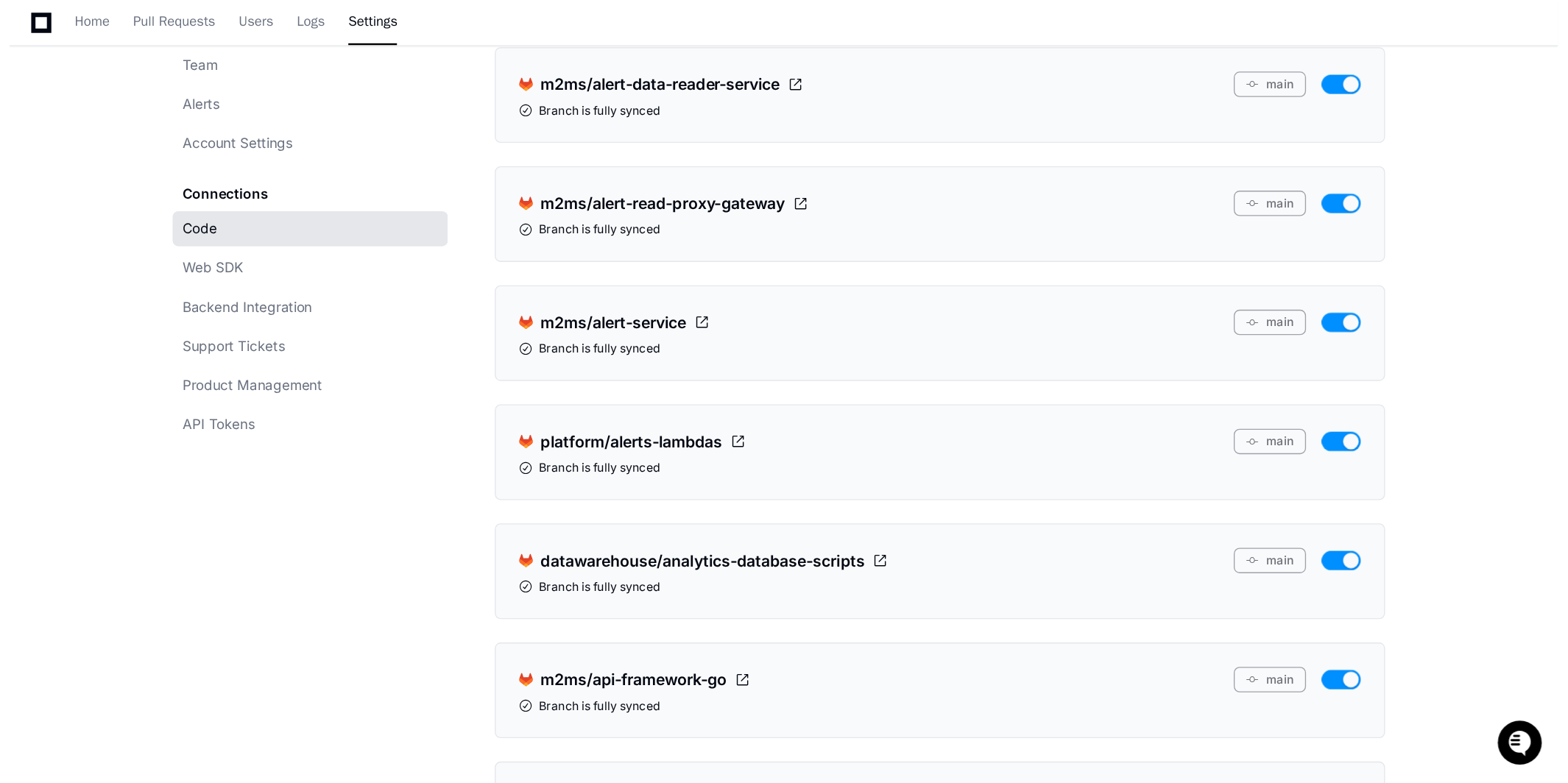 scroll, scrollTop: 0, scrollLeft: 0, axis: both 